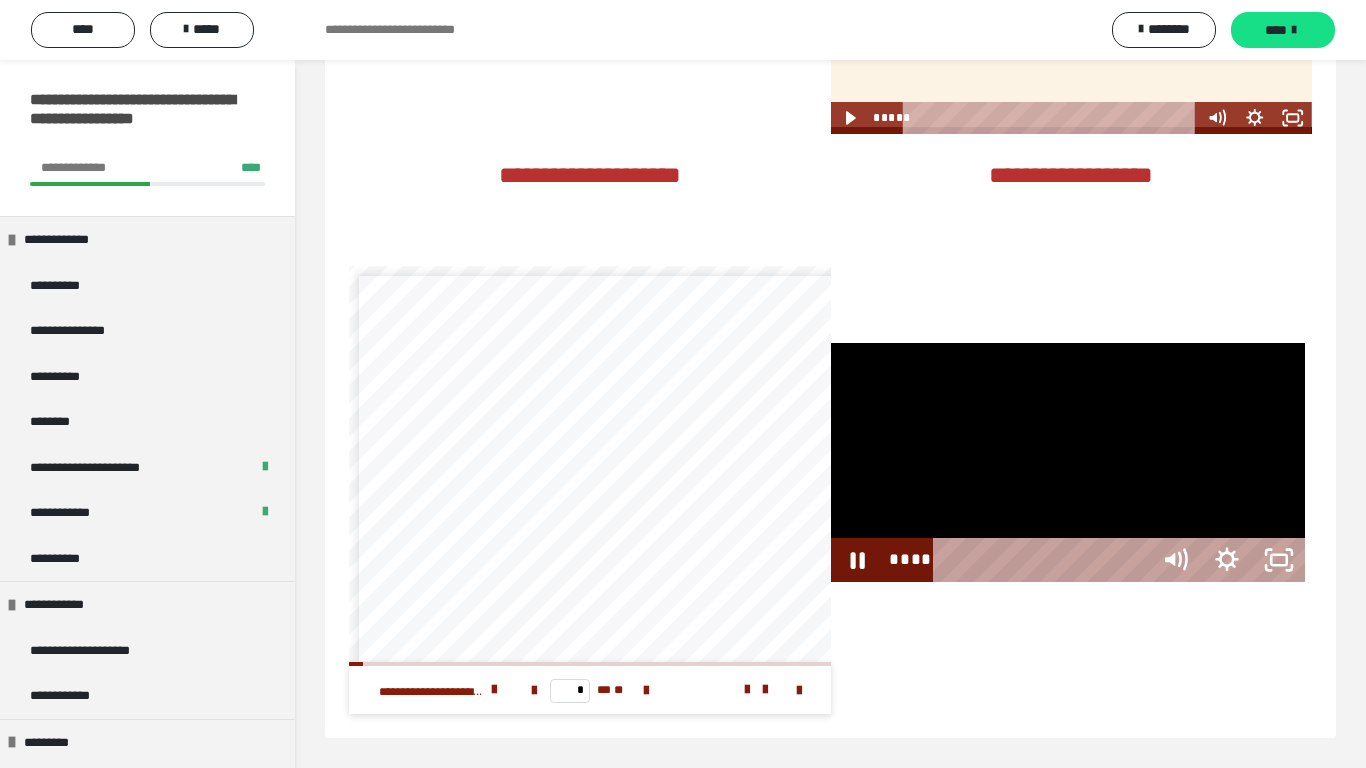 scroll, scrollTop: 3984, scrollLeft: 0, axis: vertical 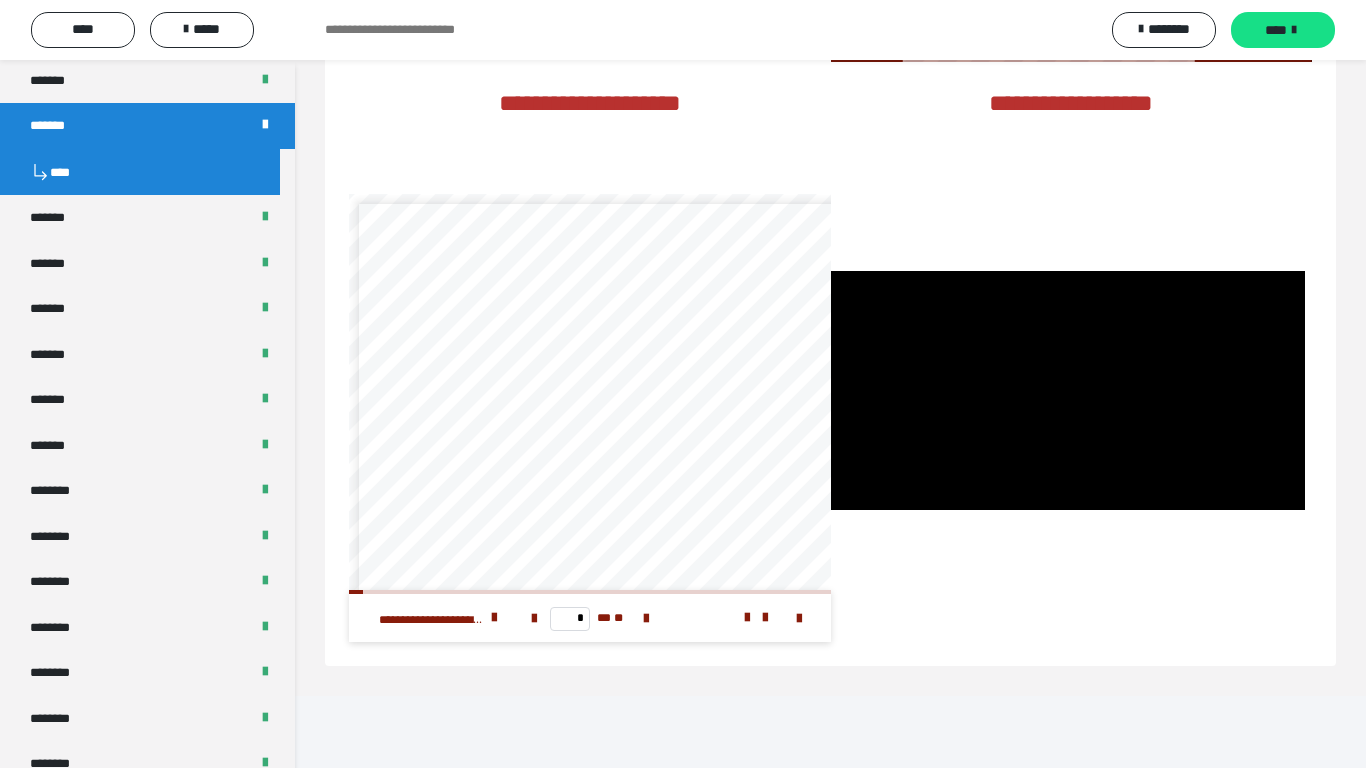 type 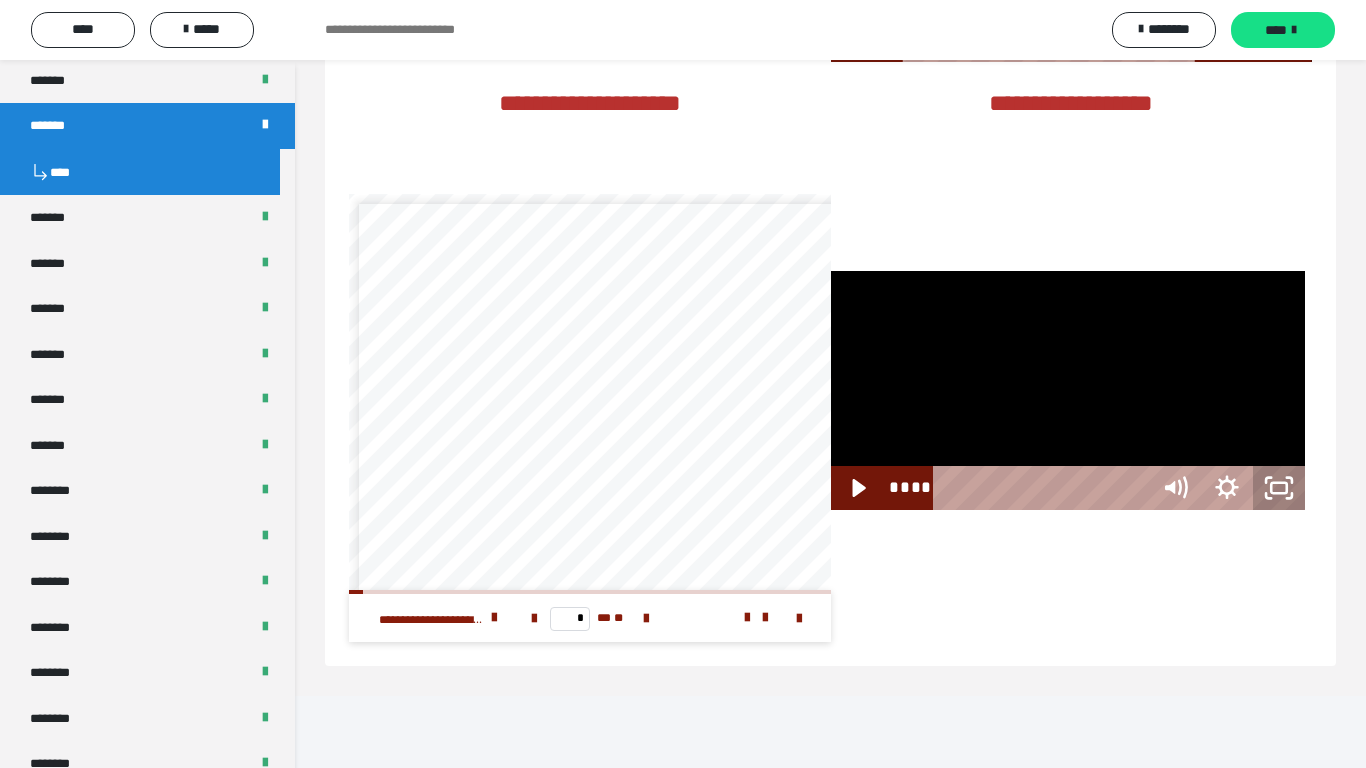 click 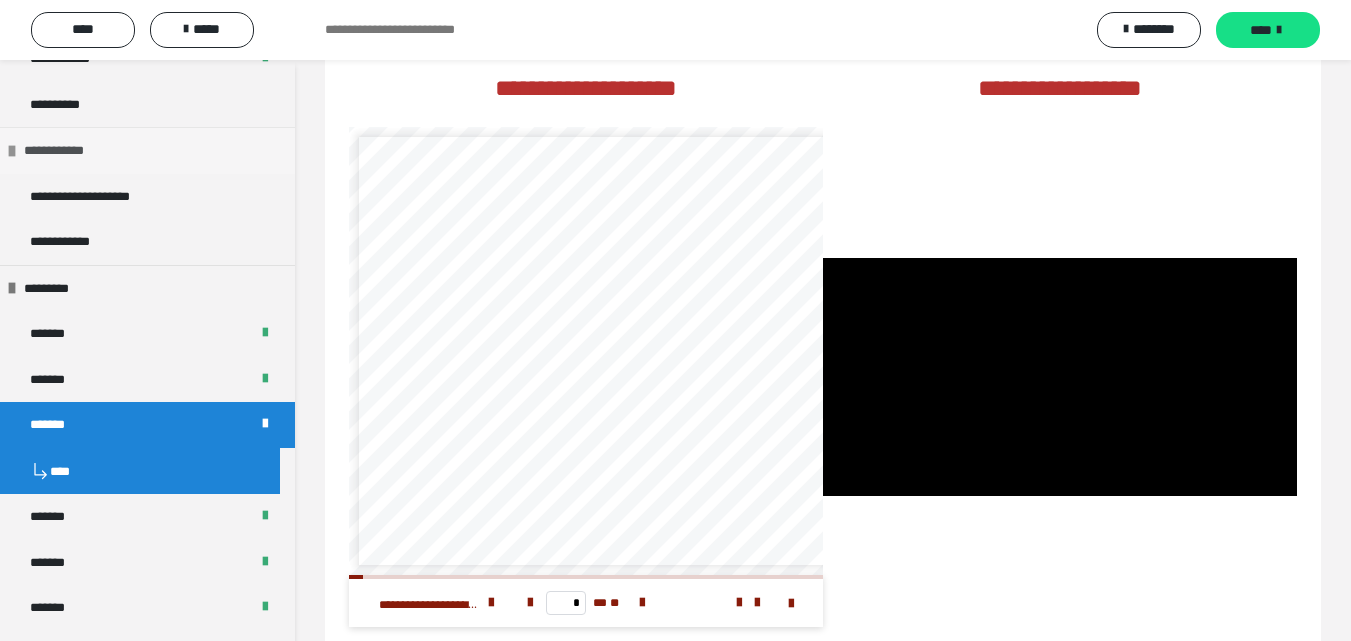 scroll, scrollTop: 453, scrollLeft: 0, axis: vertical 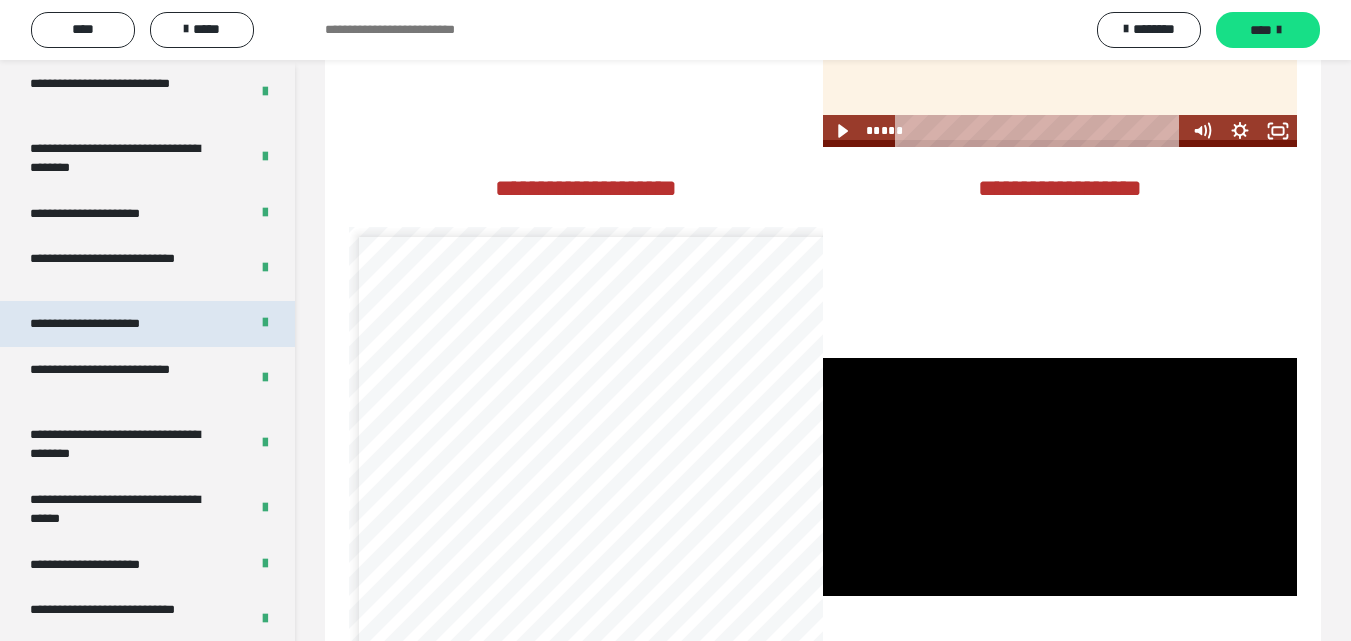 click on "**********" at bounding box center (108, 324) 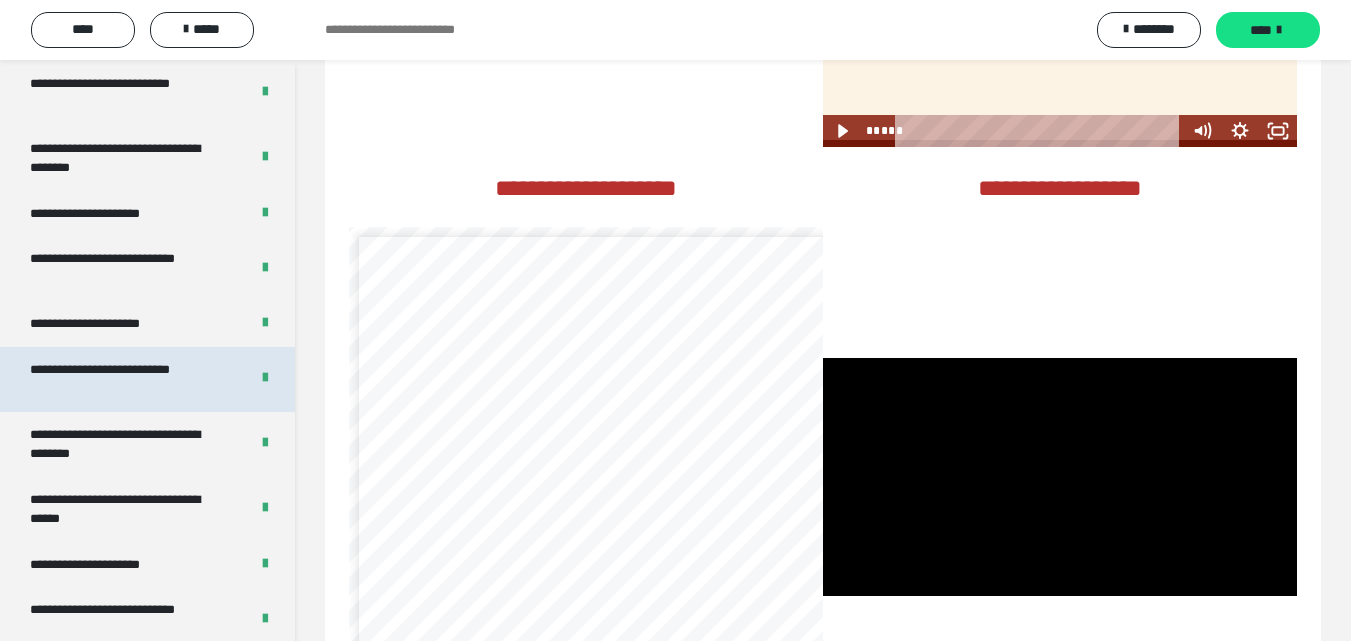 click on "**********" at bounding box center [124, 379] 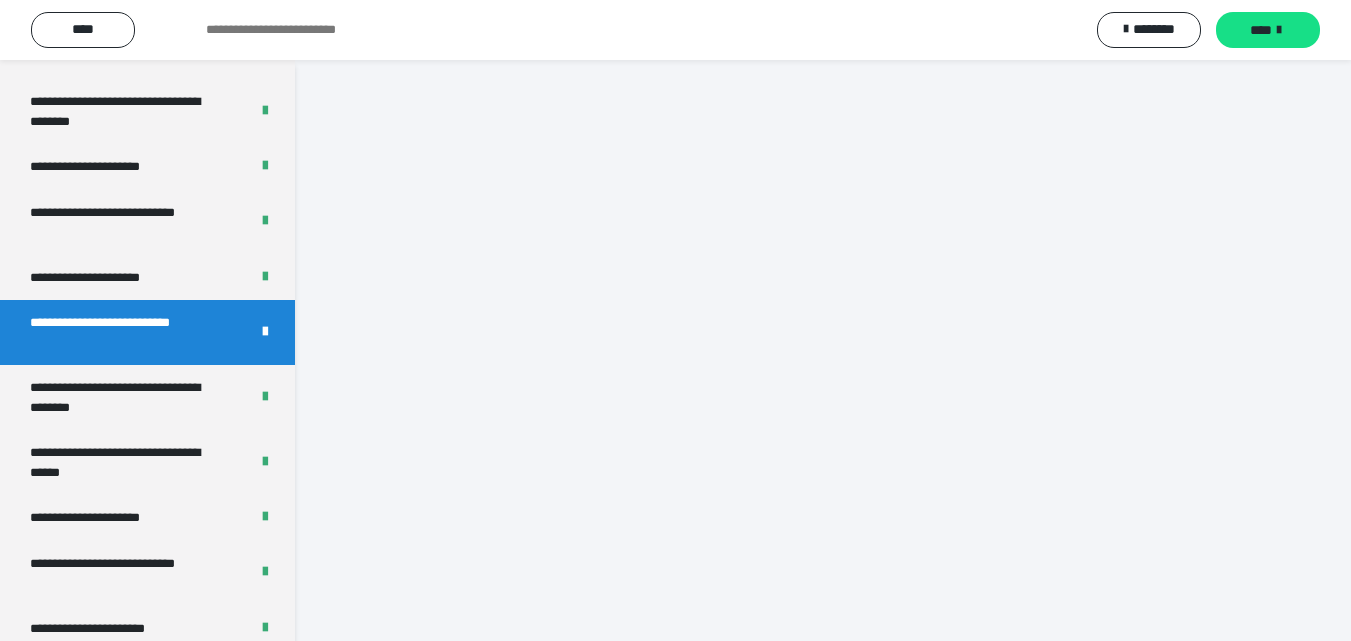 scroll, scrollTop: 2819, scrollLeft: 0, axis: vertical 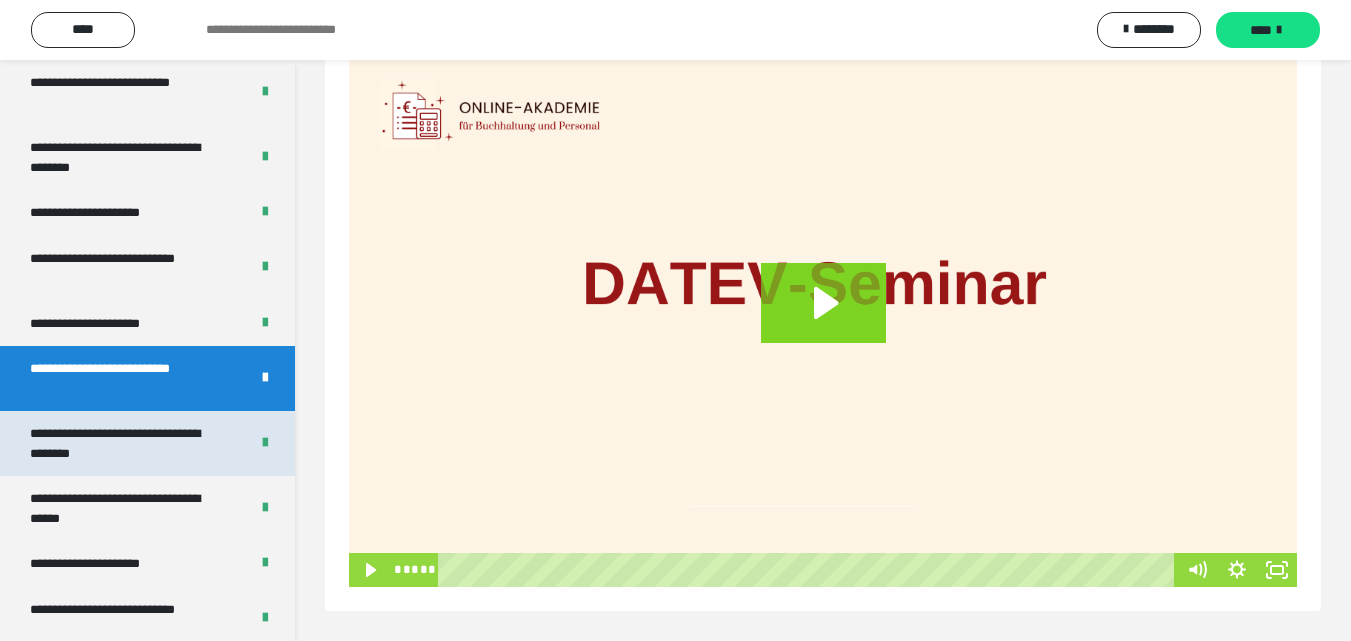 click on "**********" at bounding box center [124, 443] 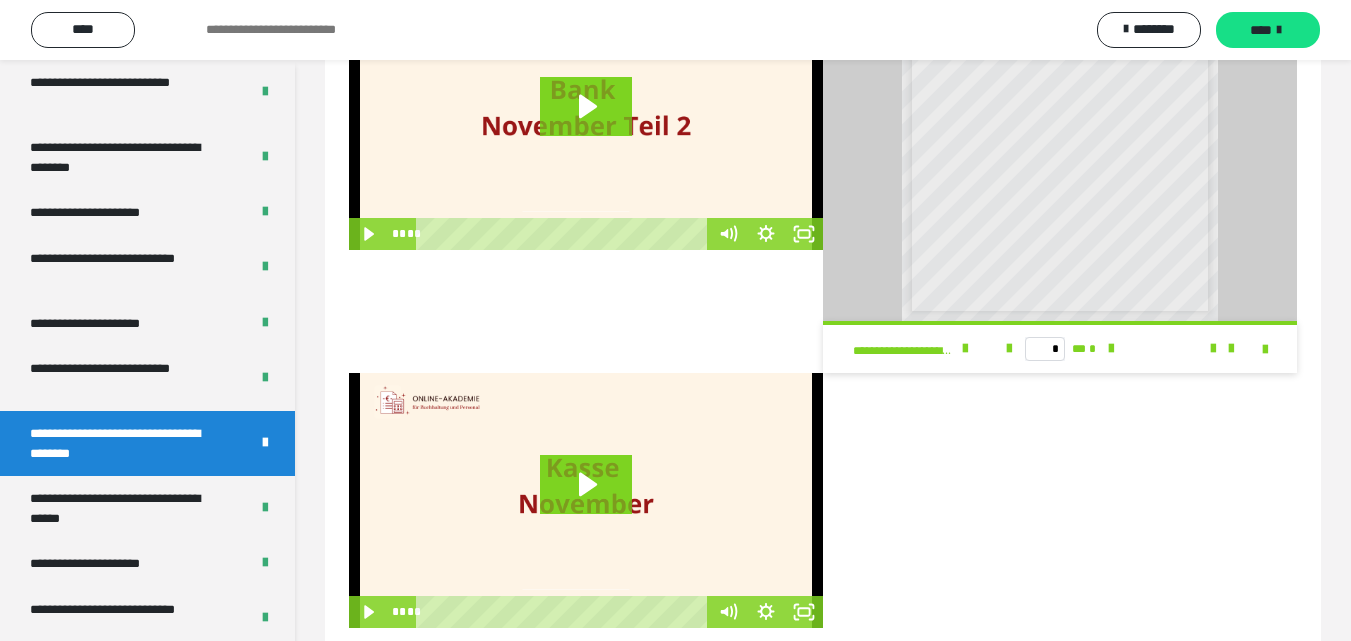 scroll, scrollTop: 564, scrollLeft: 0, axis: vertical 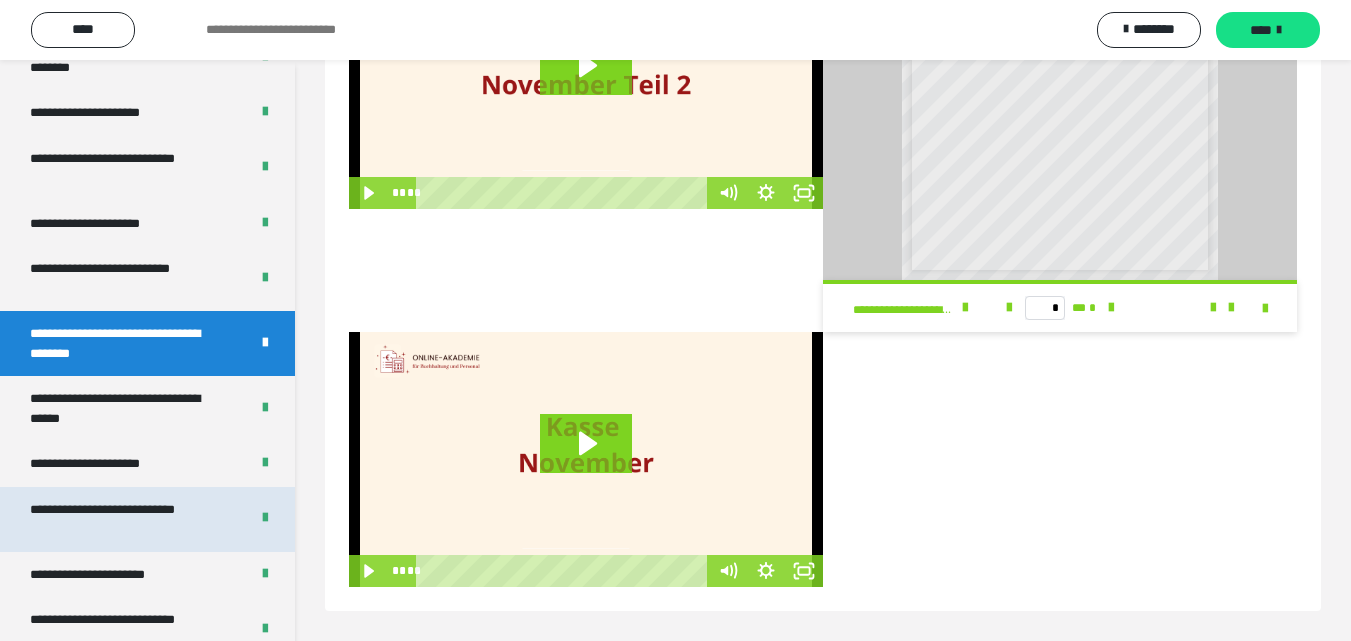 click on "**********" at bounding box center (124, 519) 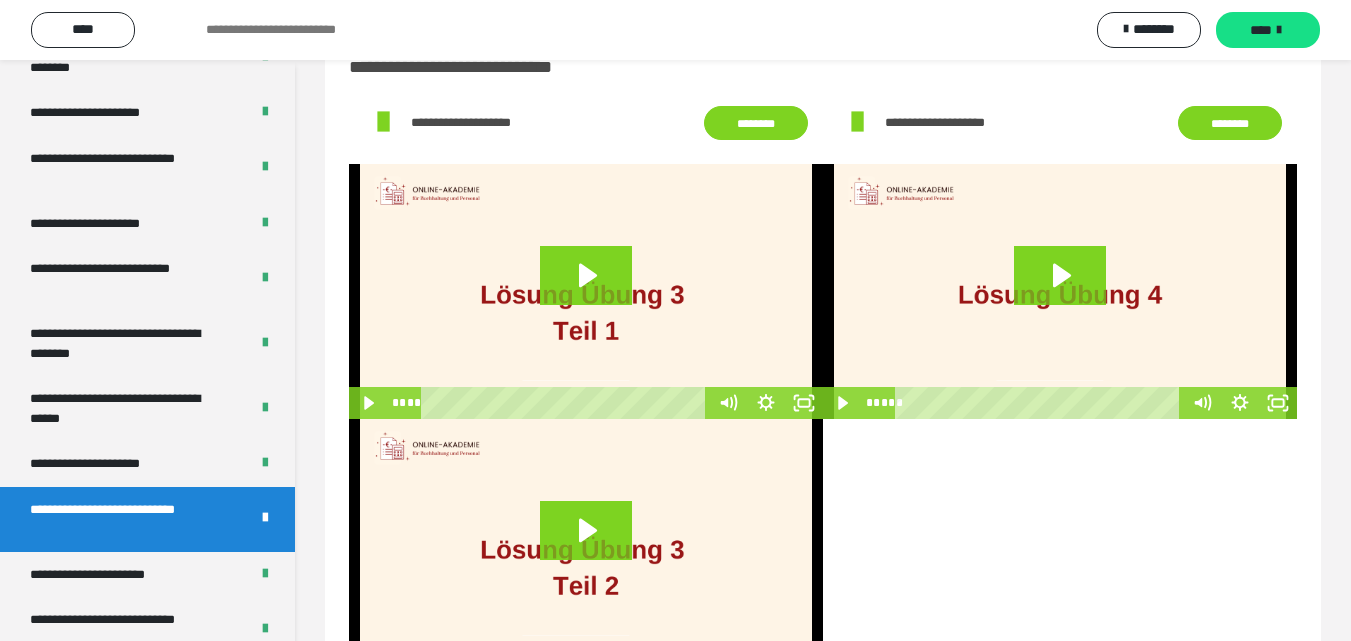 scroll, scrollTop: 147, scrollLeft: 0, axis: vertical 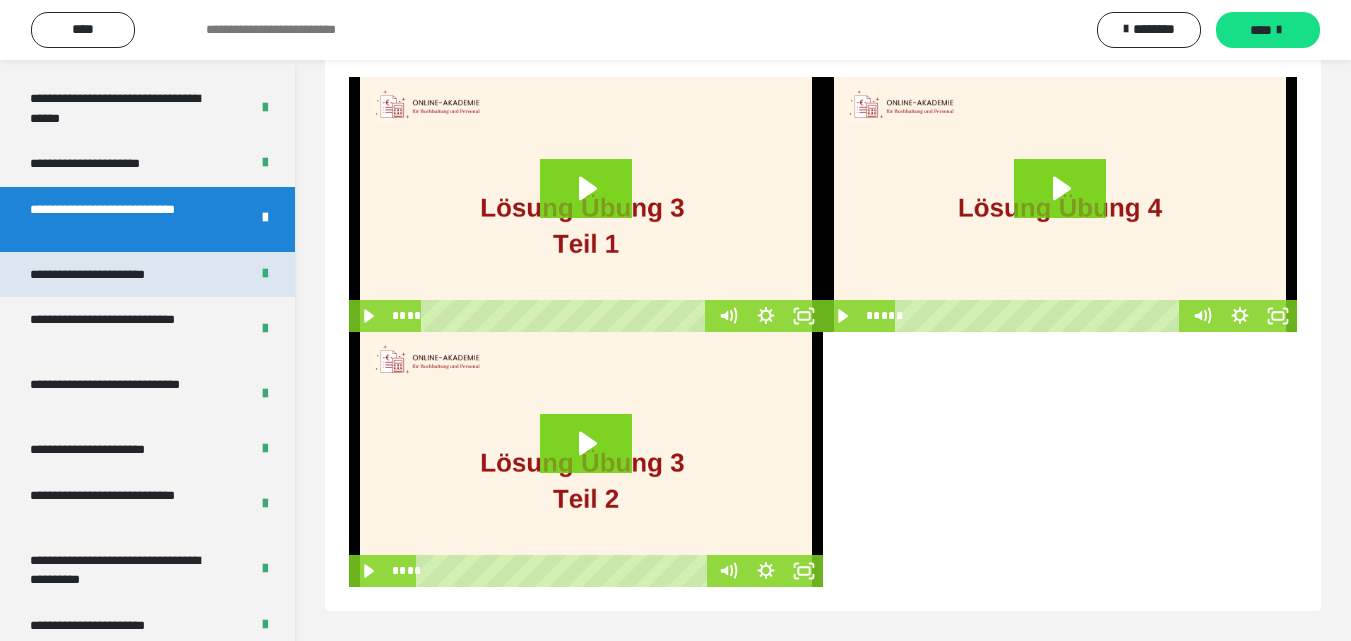 click on "**********" at bounding box center (111, 275) 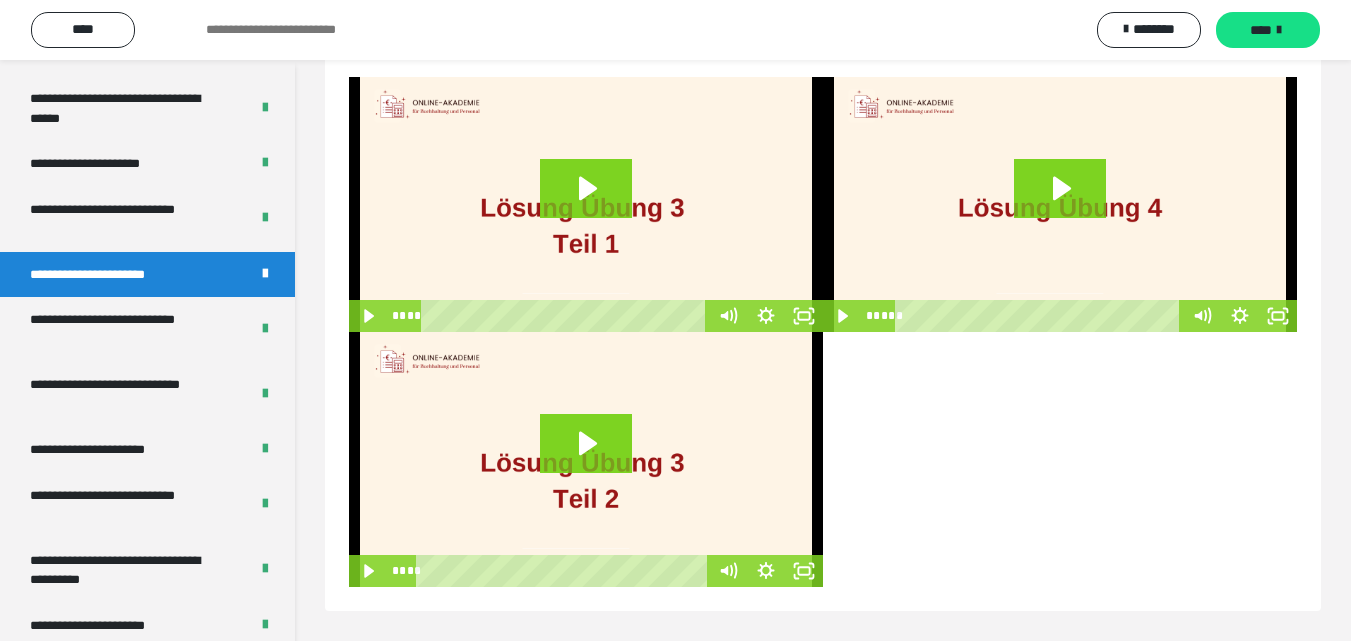scroll, scrollTop: 60, scrollLeft: 0, axis: vertical 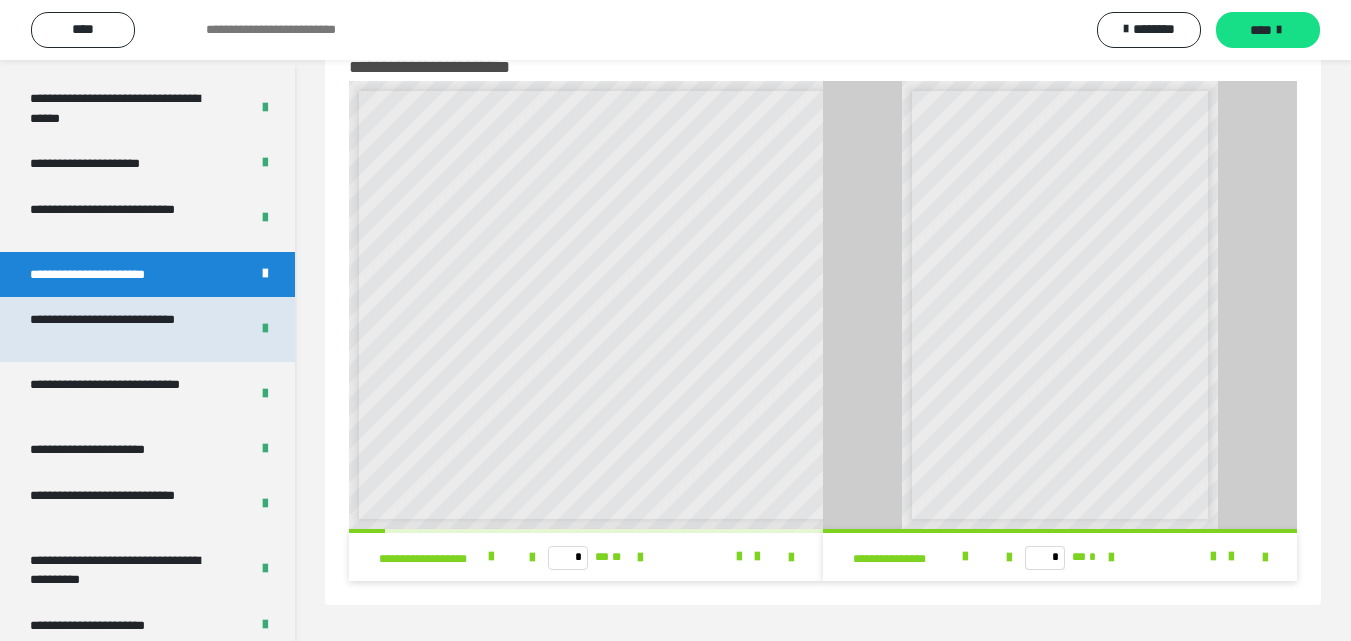 click on "**********" at bounding box center [124, 329] 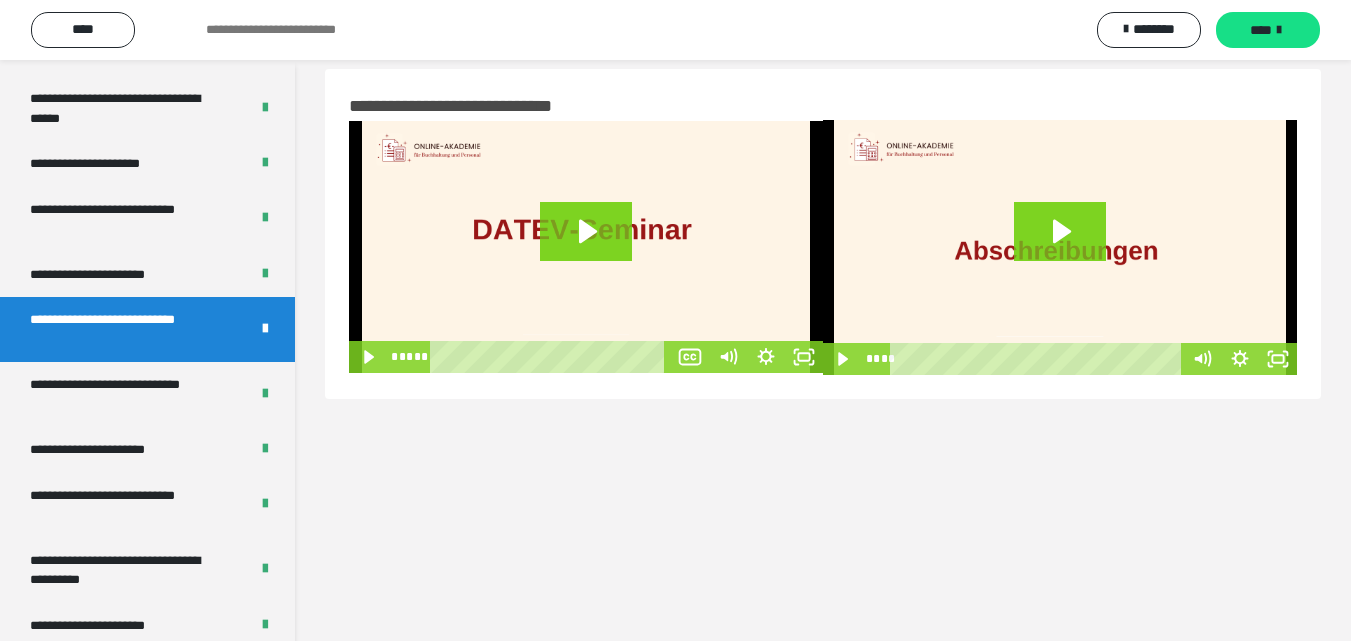 scroll, scrollTop: 0, scrollLeft: 0, axis: both 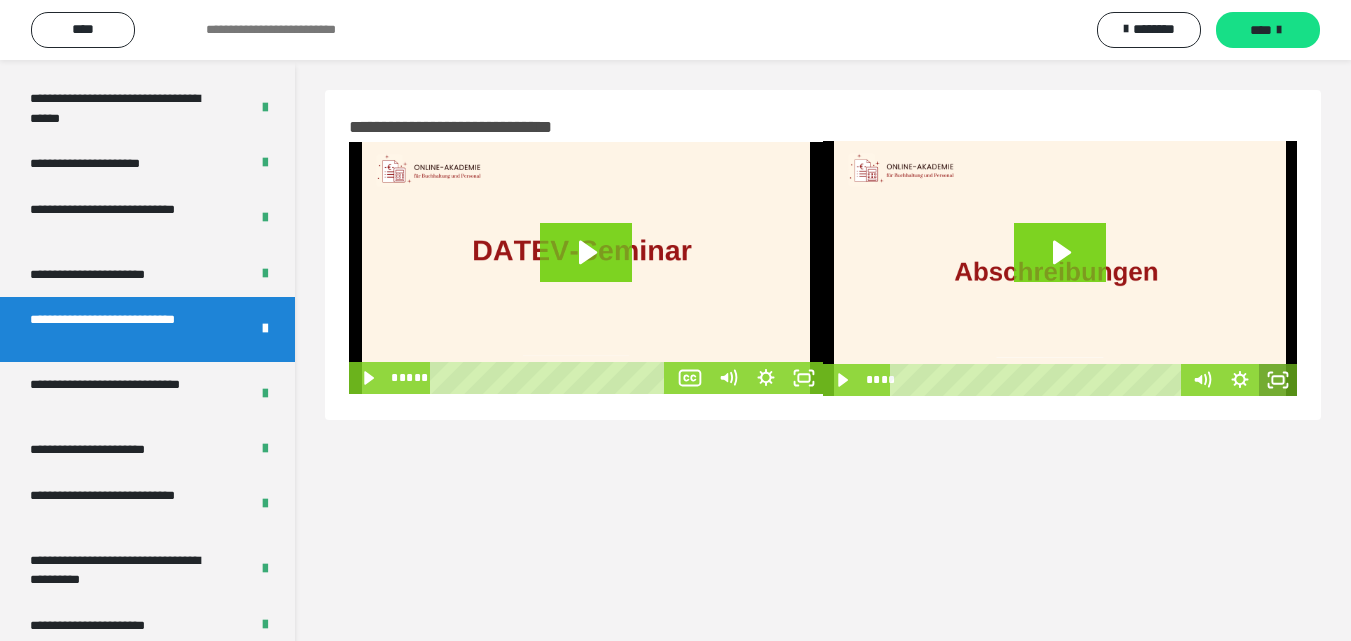 click 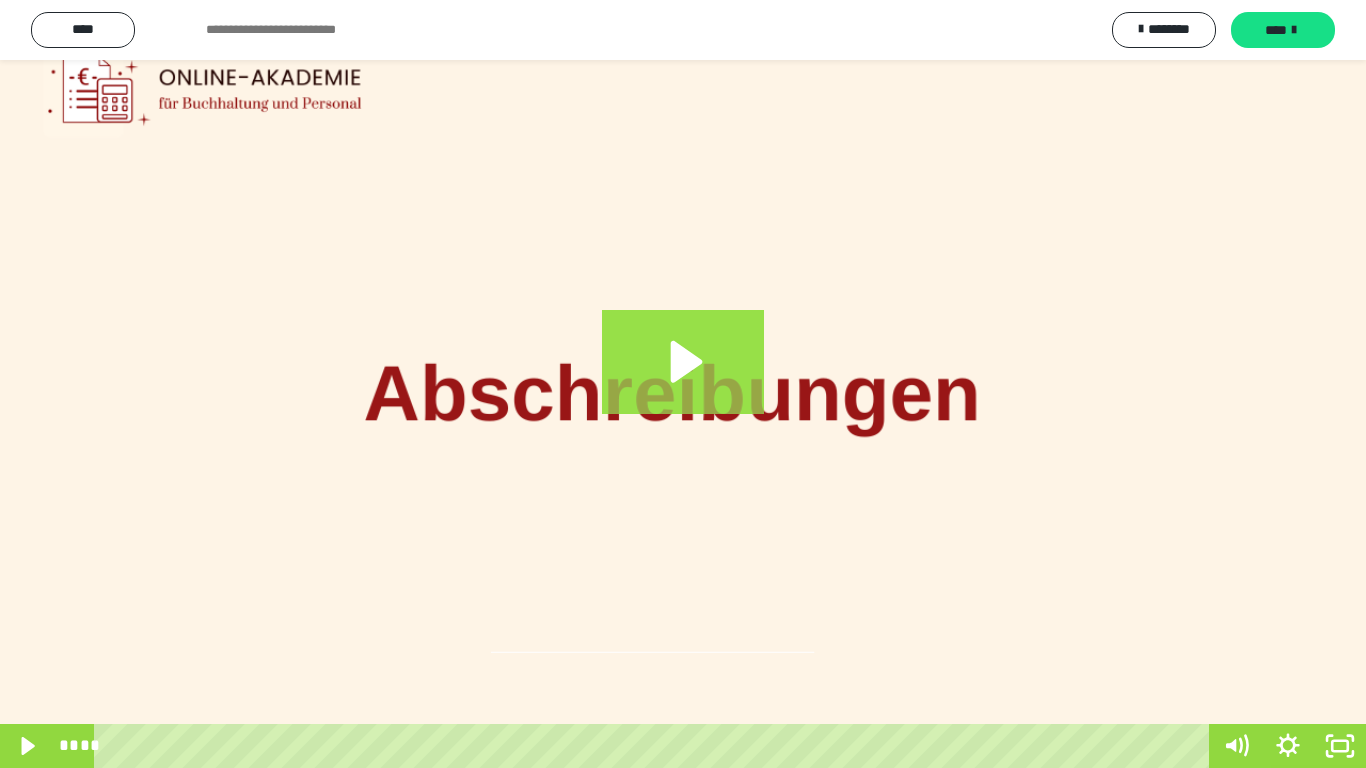 click 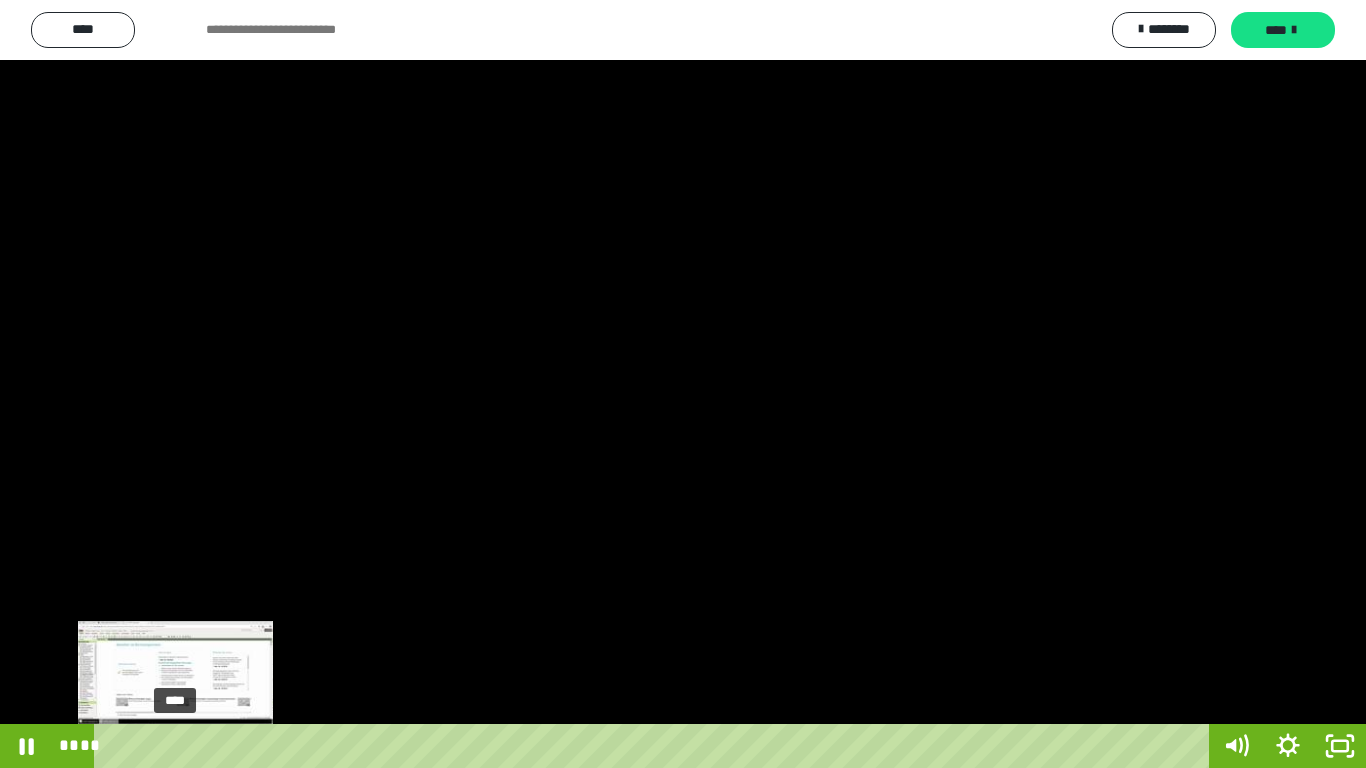 click on "****" at bounding box center [655, 746] 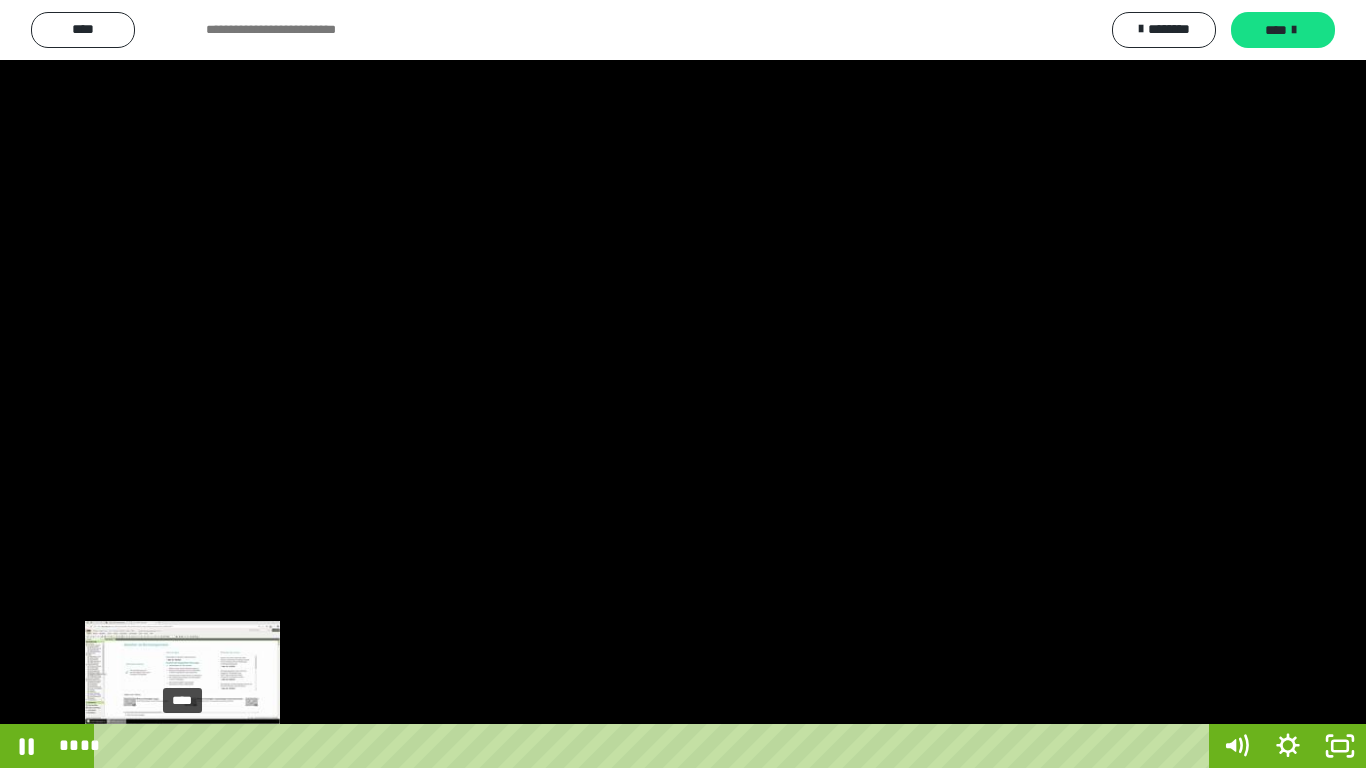 click on "****" at bounding box center (655, 746) 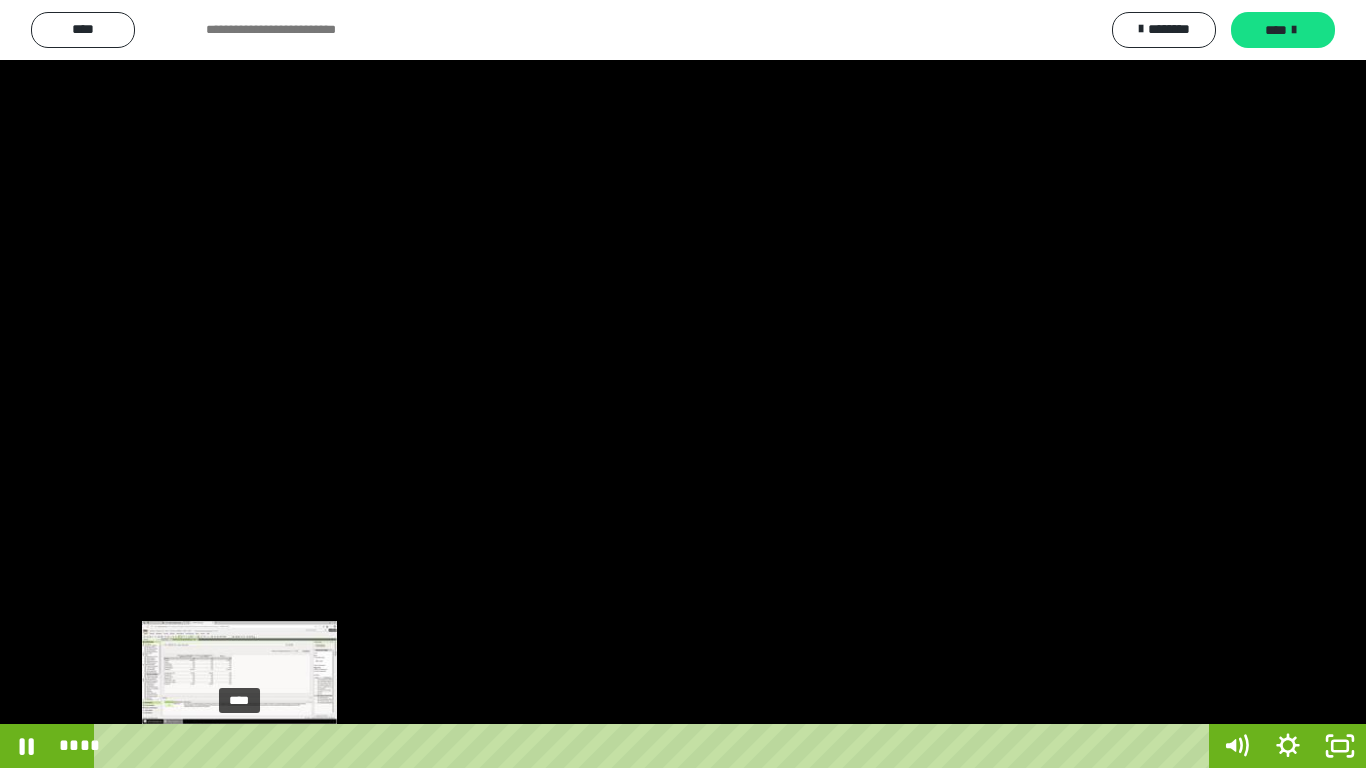 click on "****" at bounding box center [655, 746] 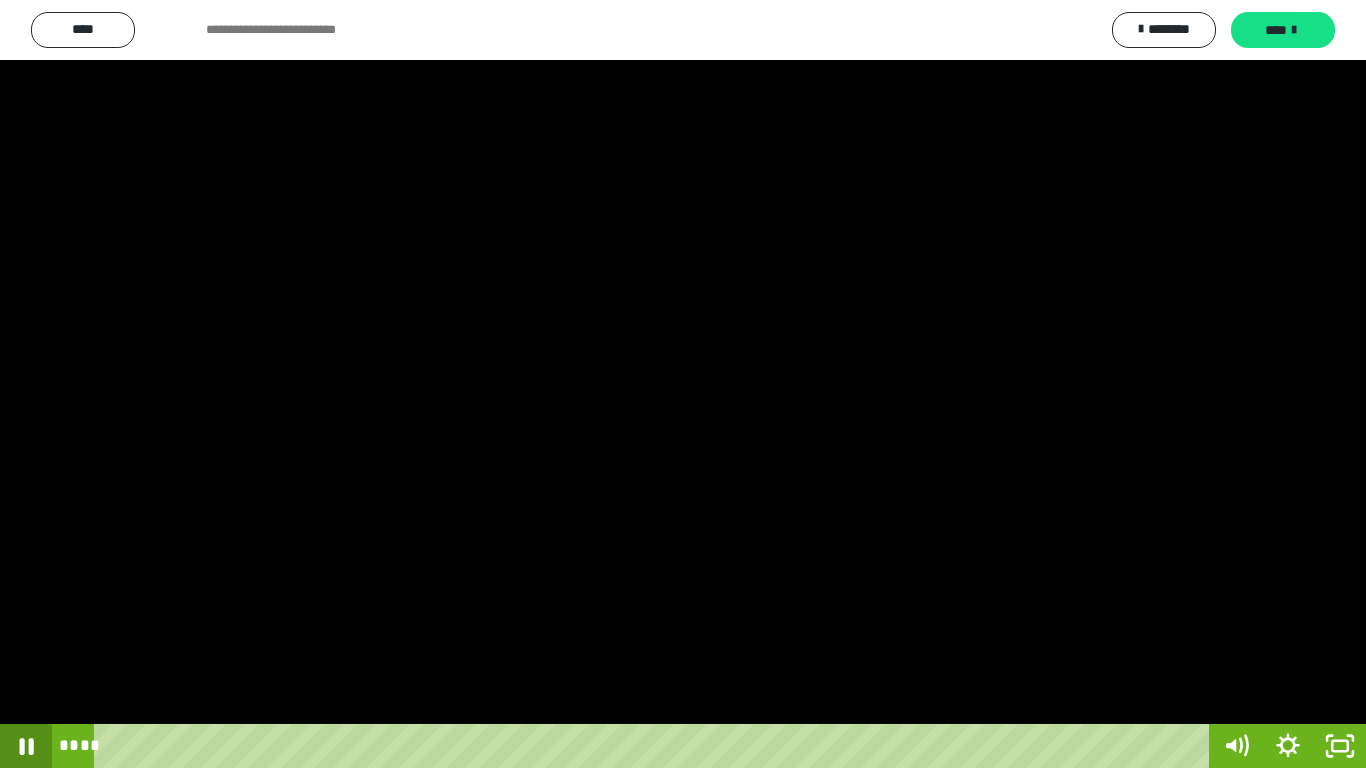 click 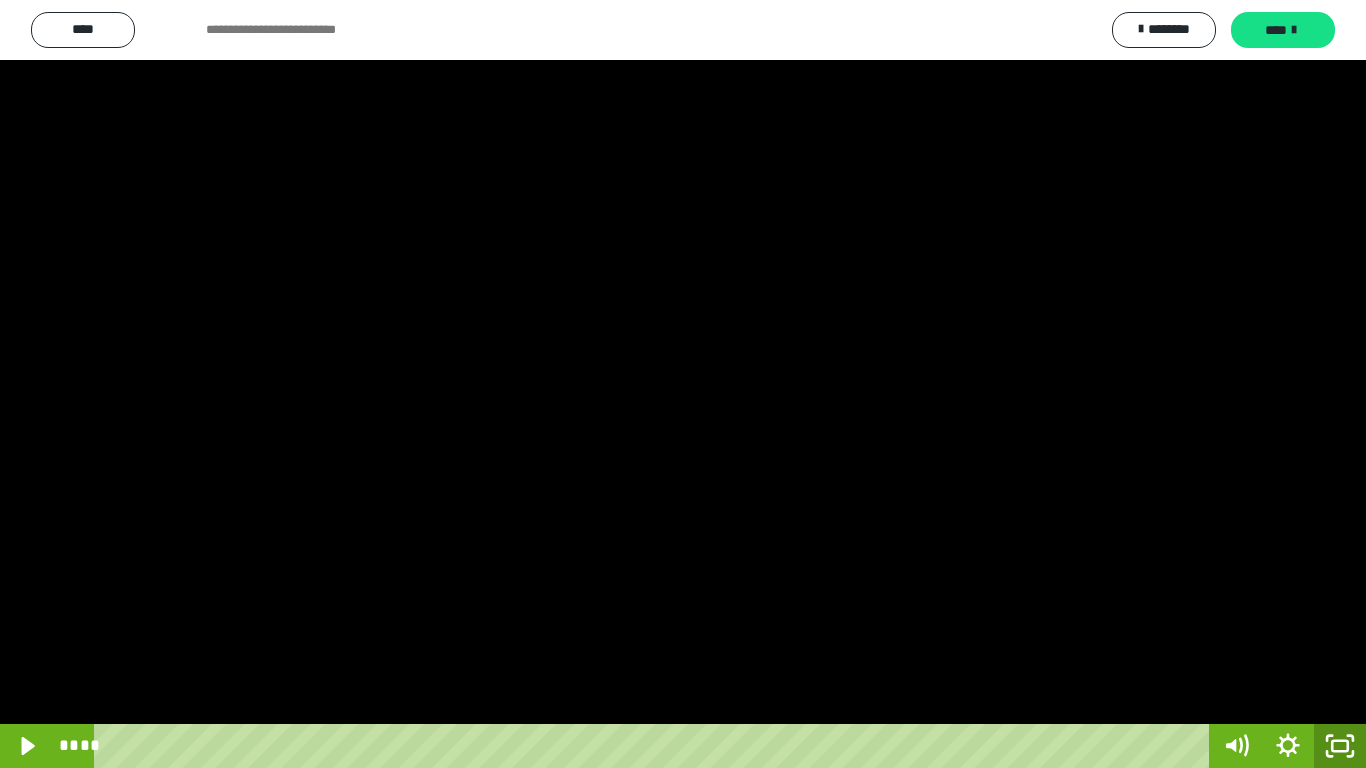 click 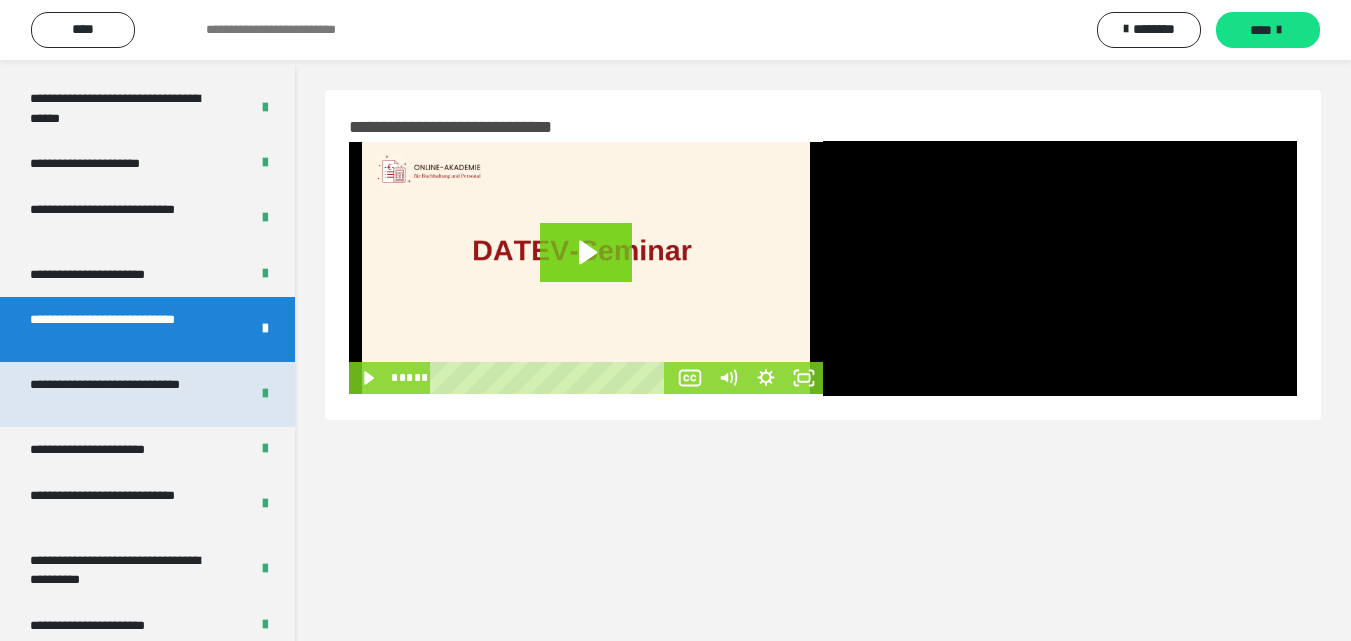 click on "**********" at bounding box center (124, 394) 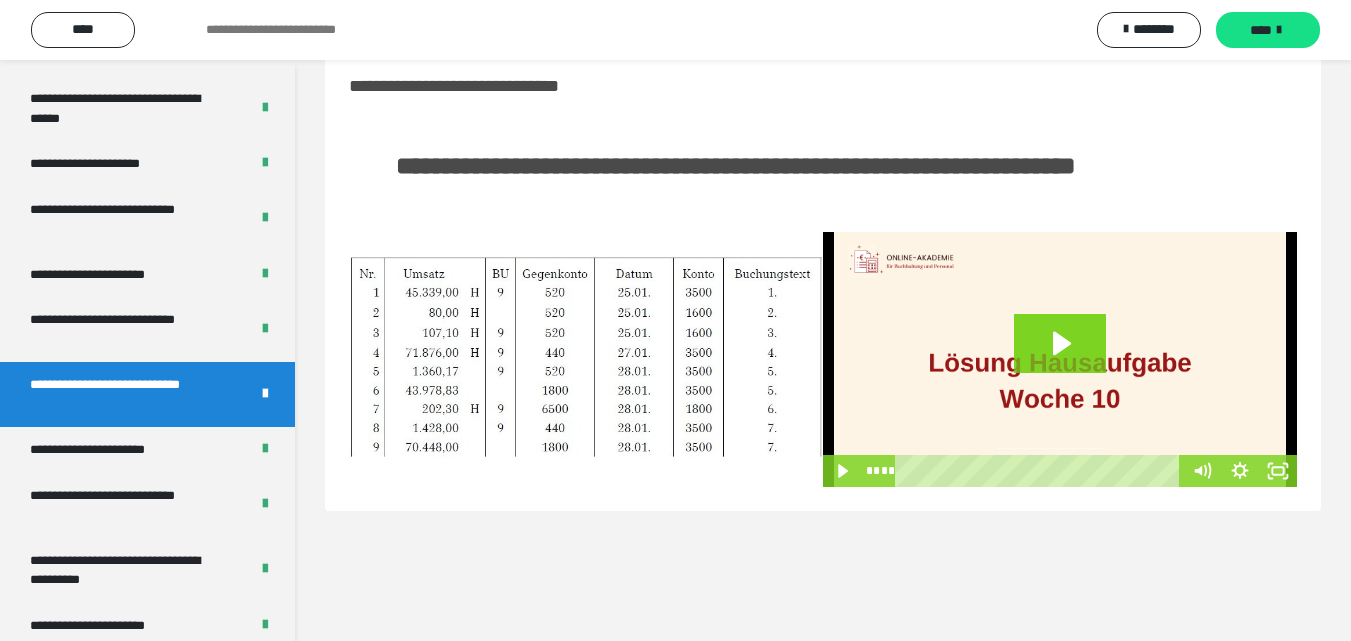 scroll, scrollTop: 60, scrollLeft: 0, axis: vertical 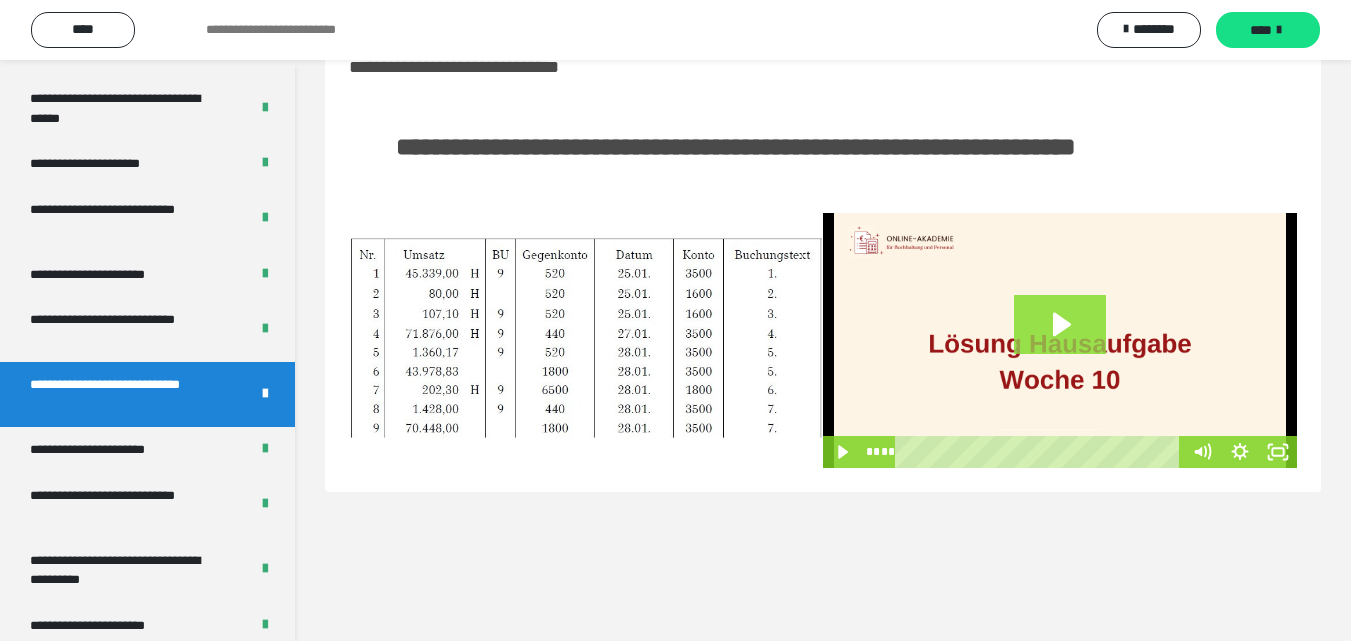 click 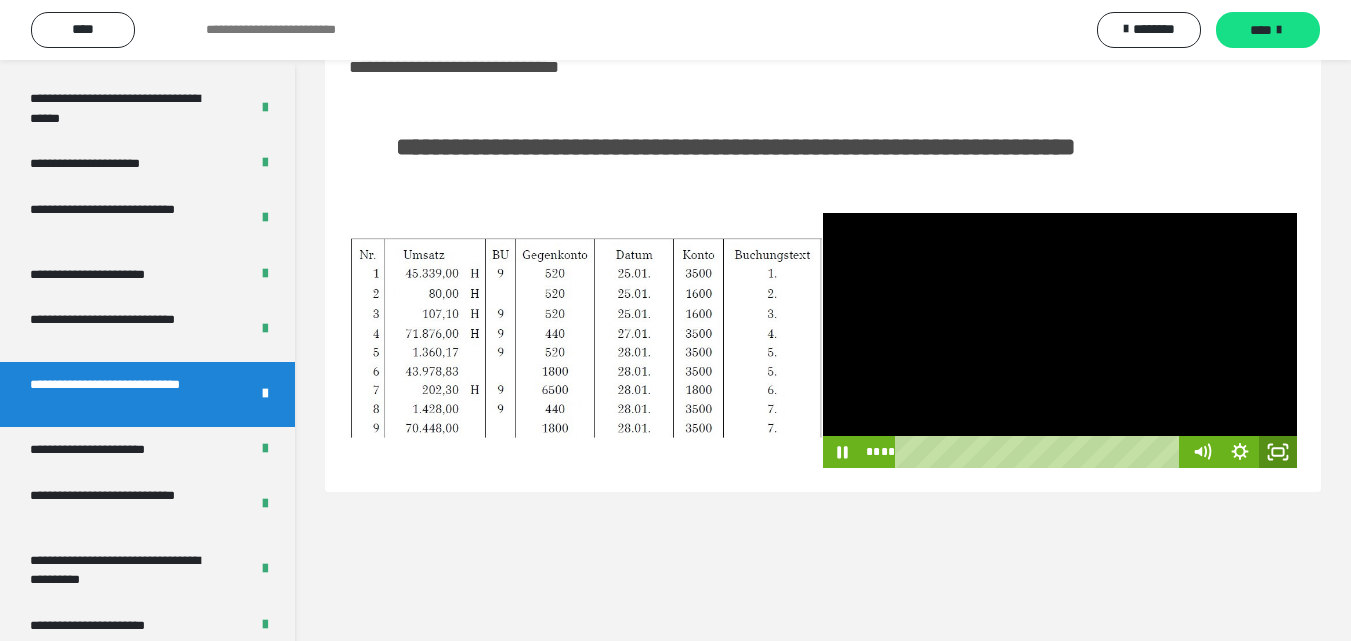 click 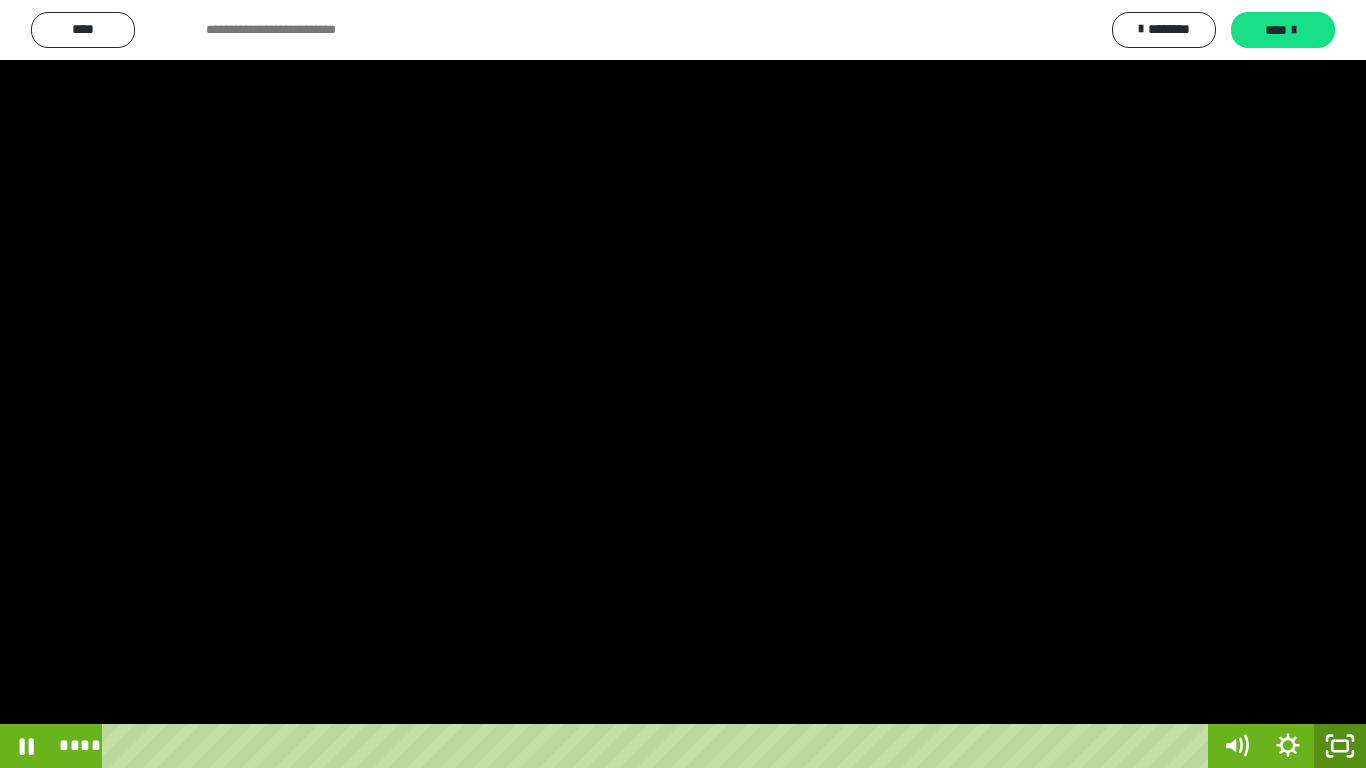 click 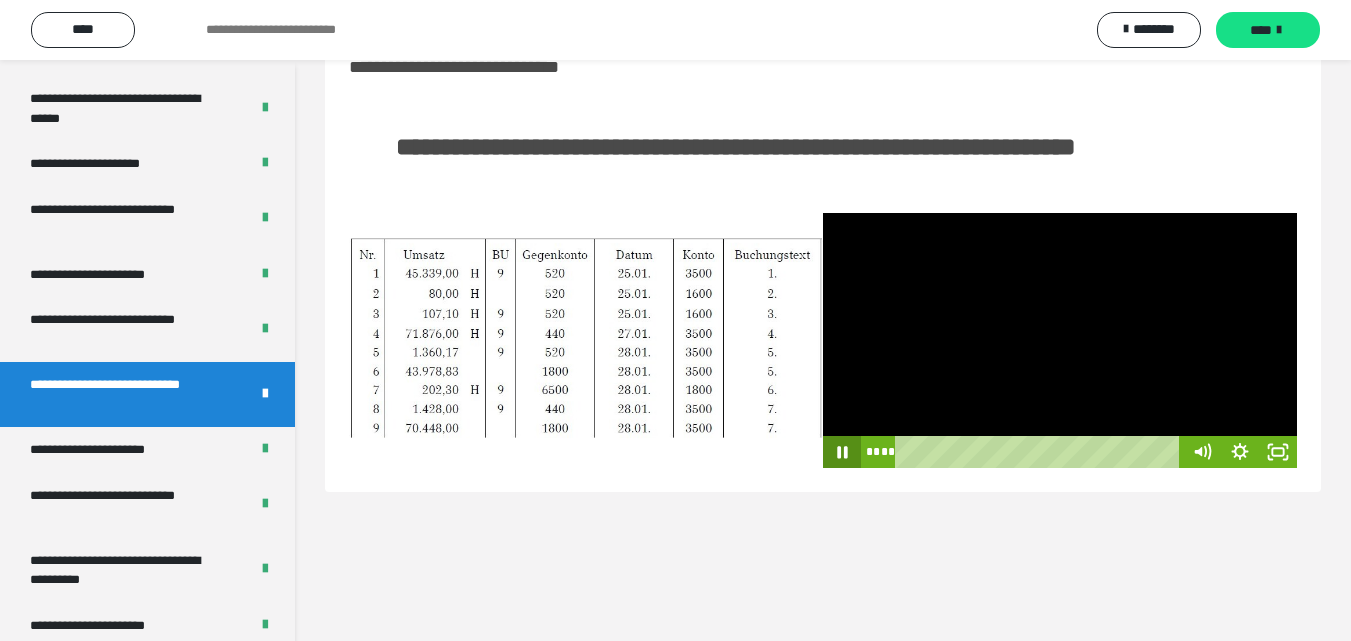 click 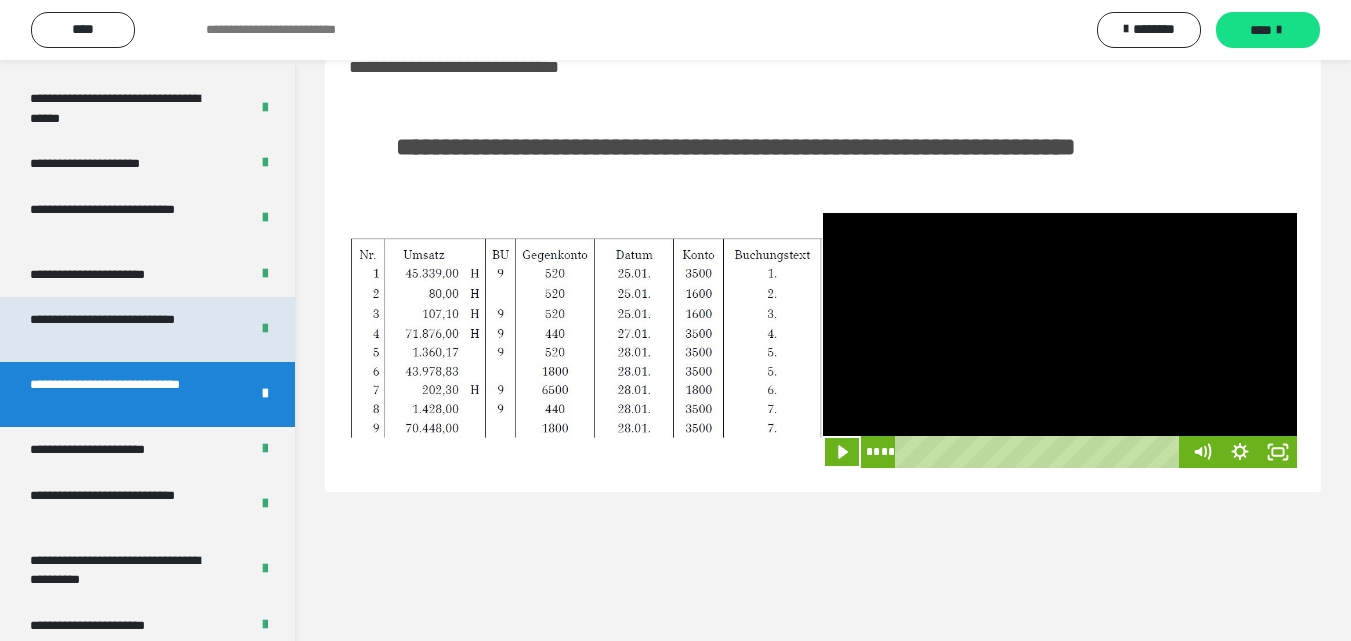 click on "**********" at bounding box center (124, 329) 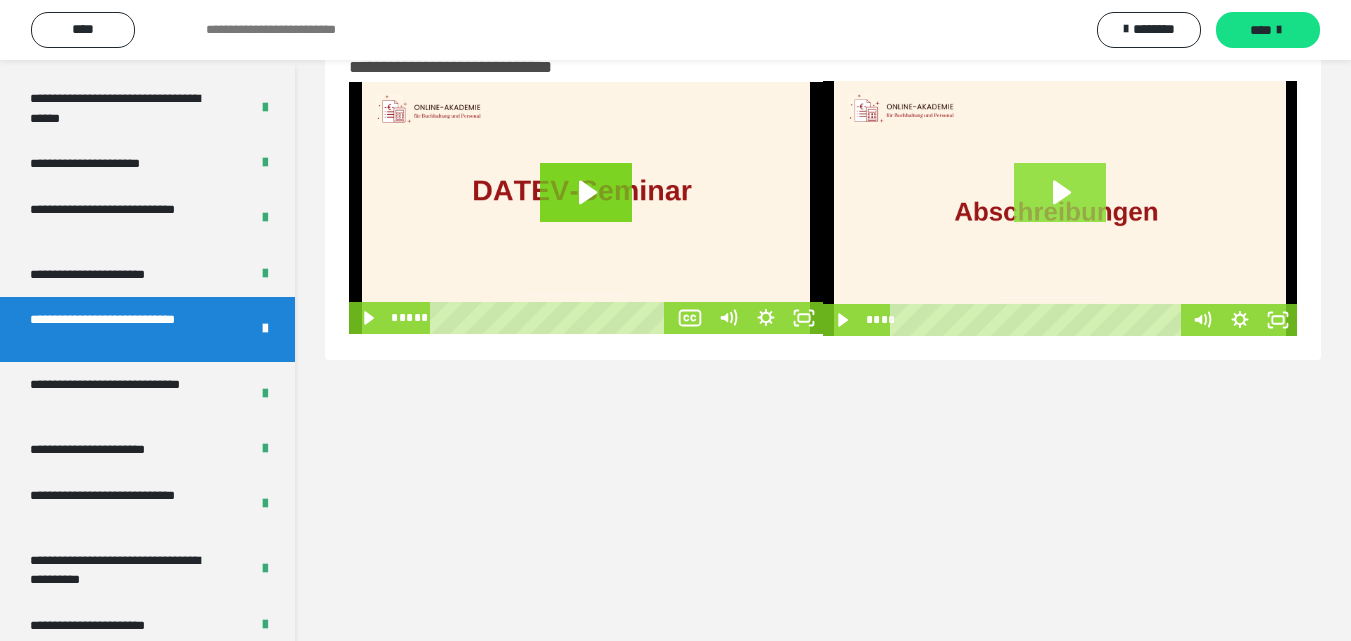 click 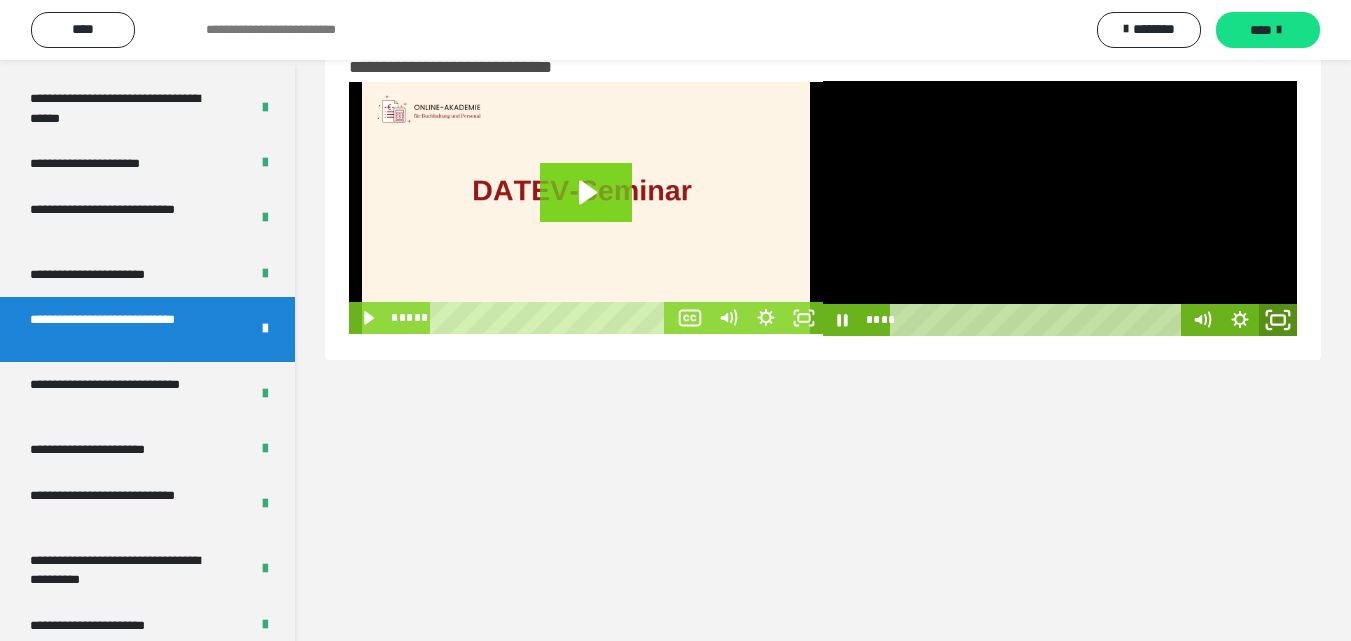 click 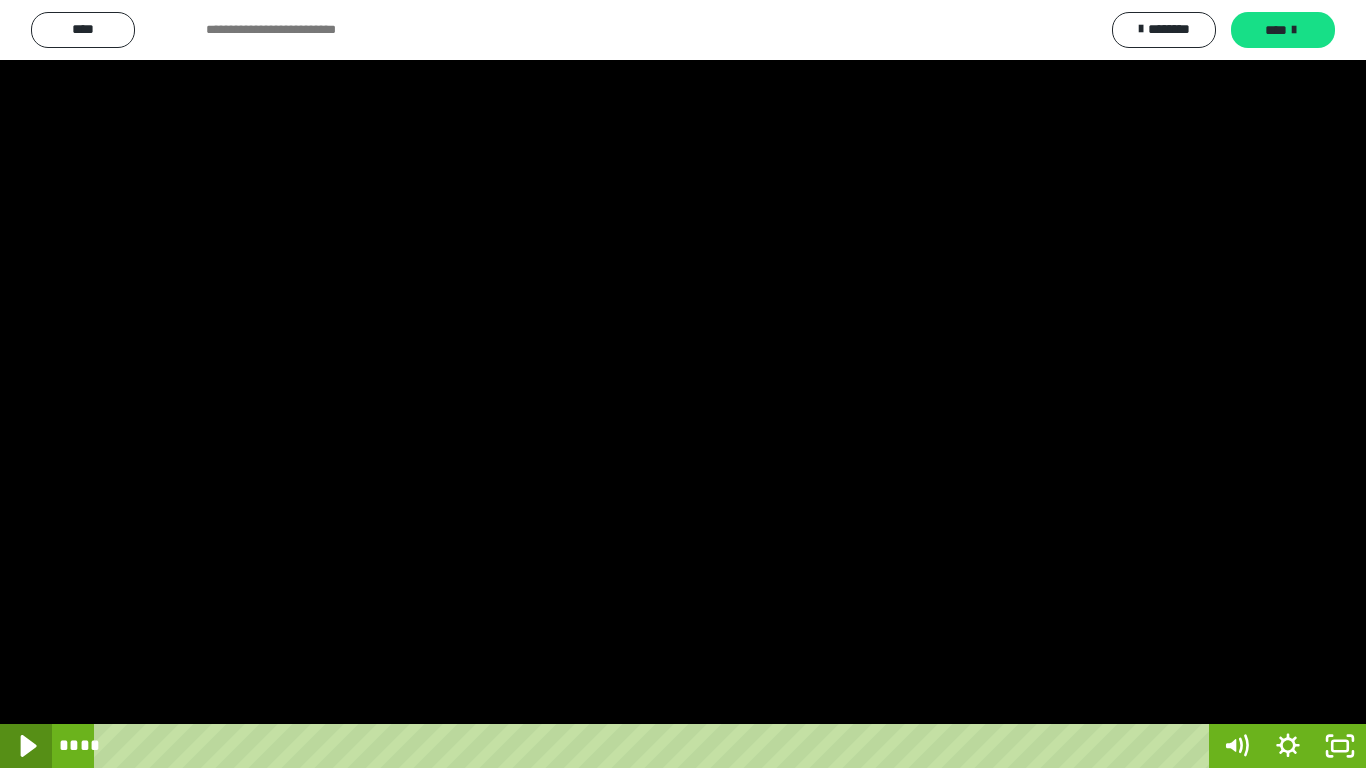 click 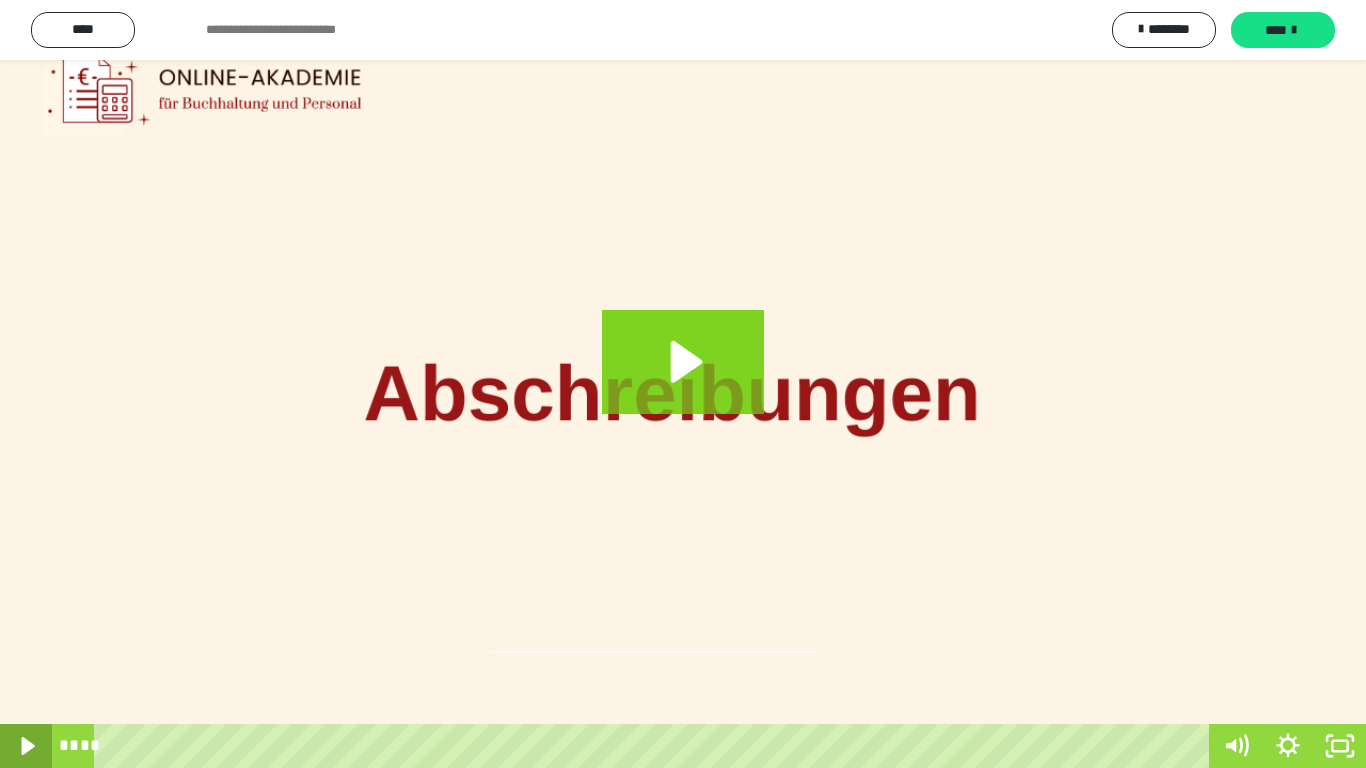 click 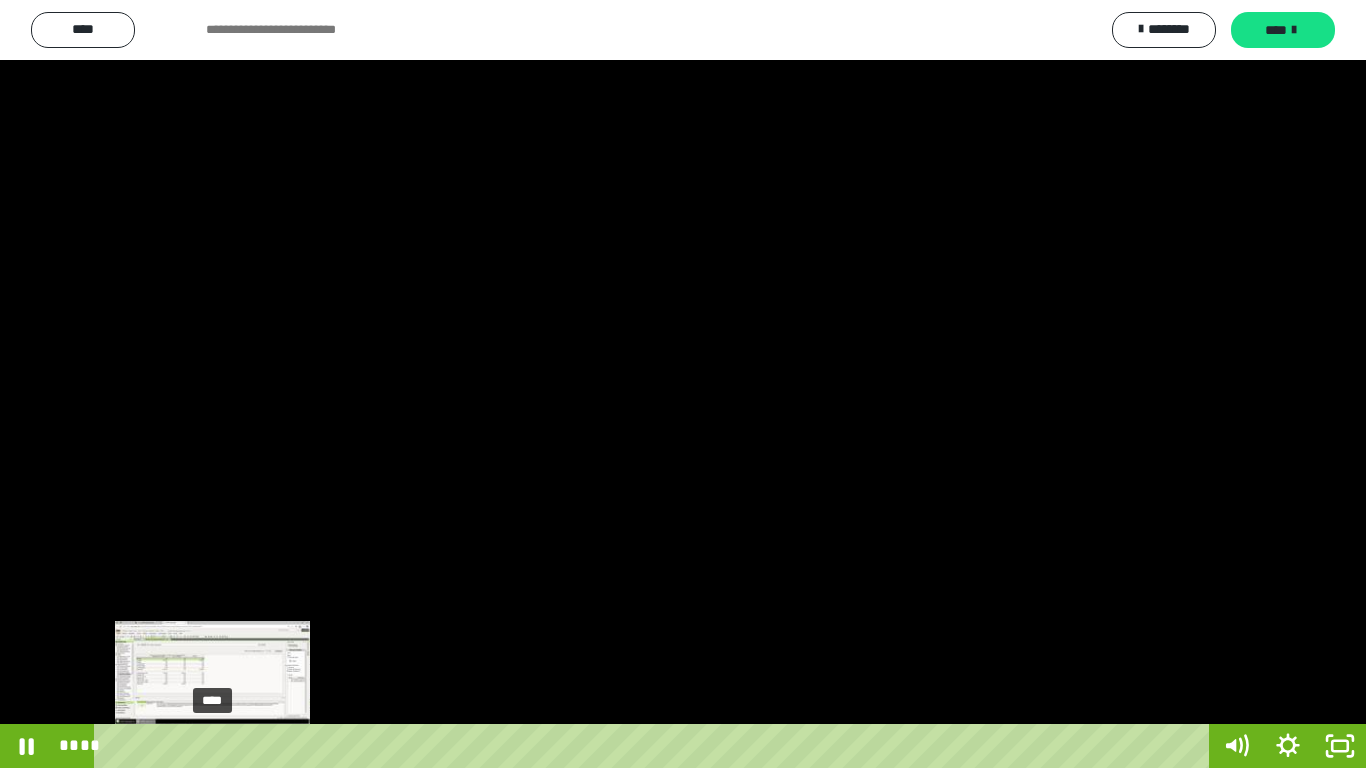 click on "****" at bounding box center [655, 746] 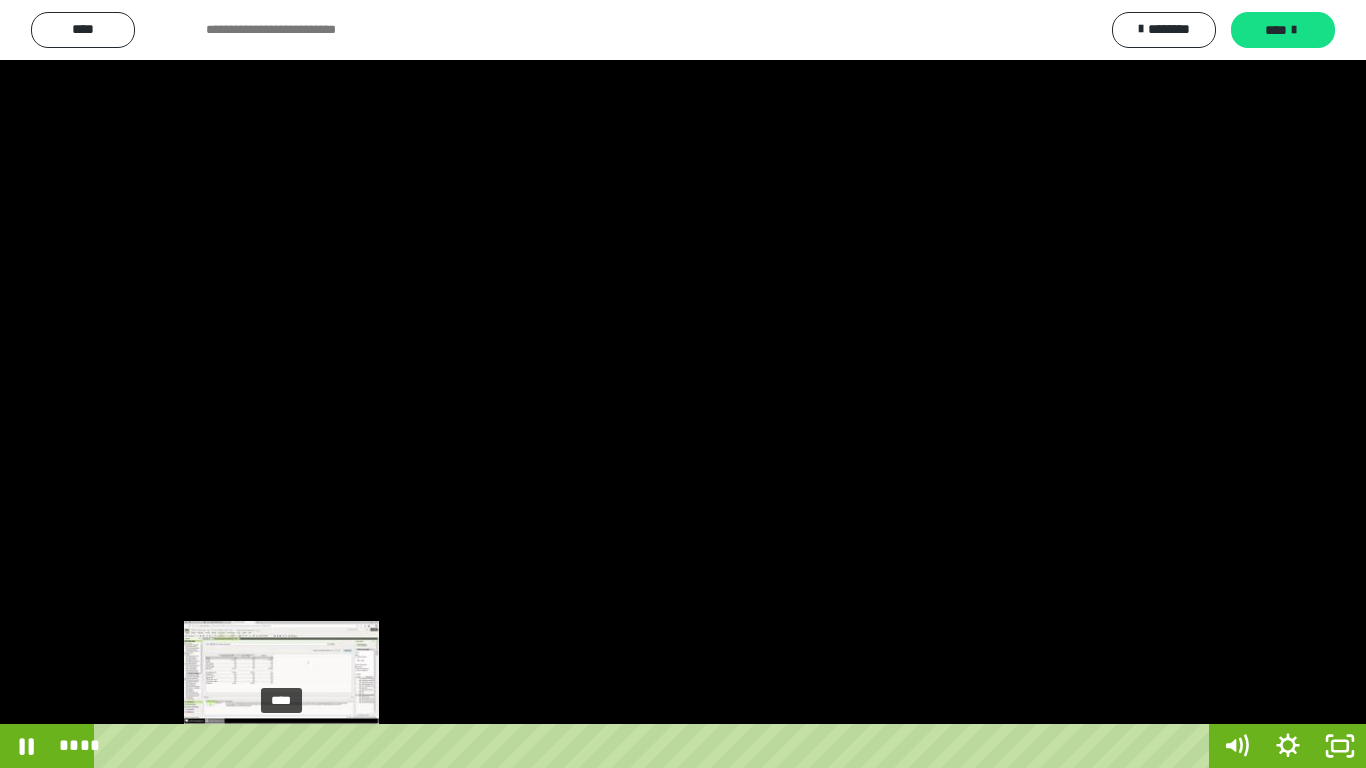 click on "****" at bounding box center (655, 746) 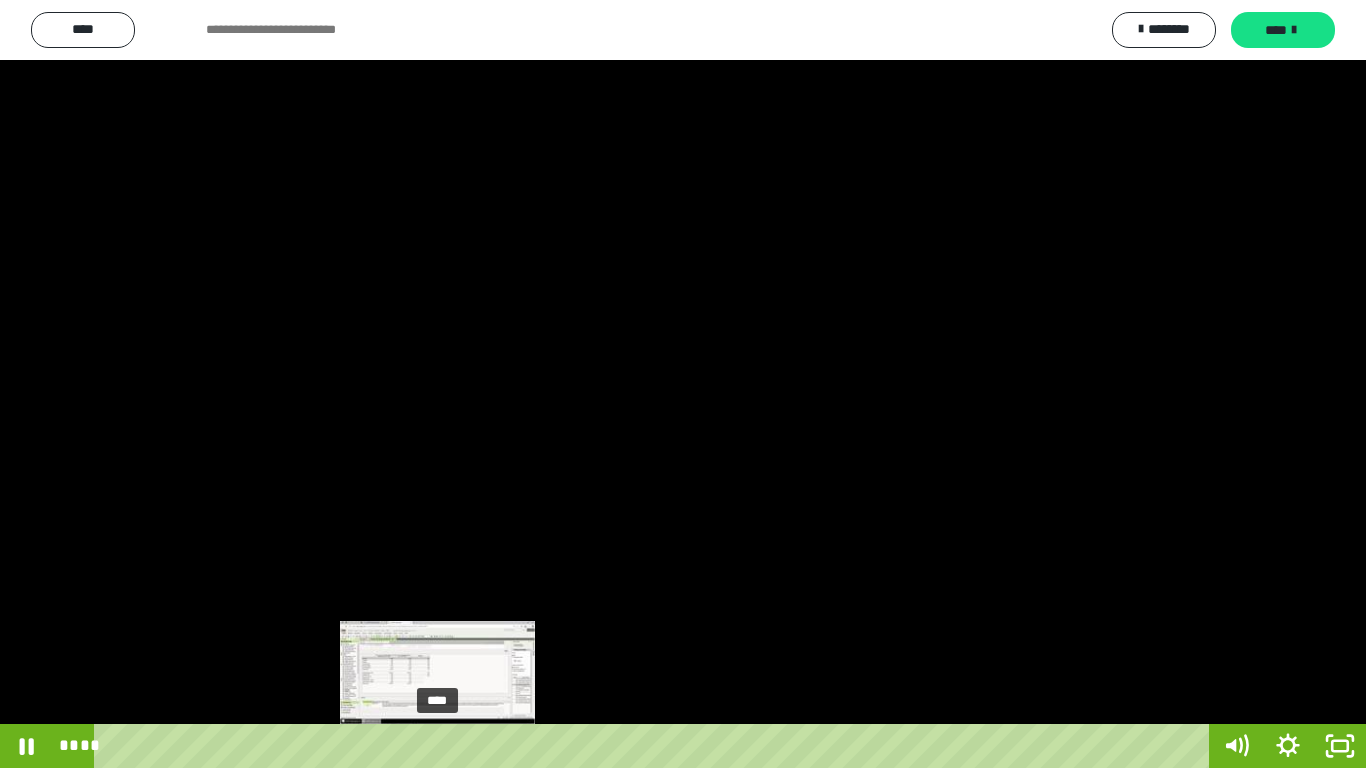 click on "****" at bounding box center (655, 746) 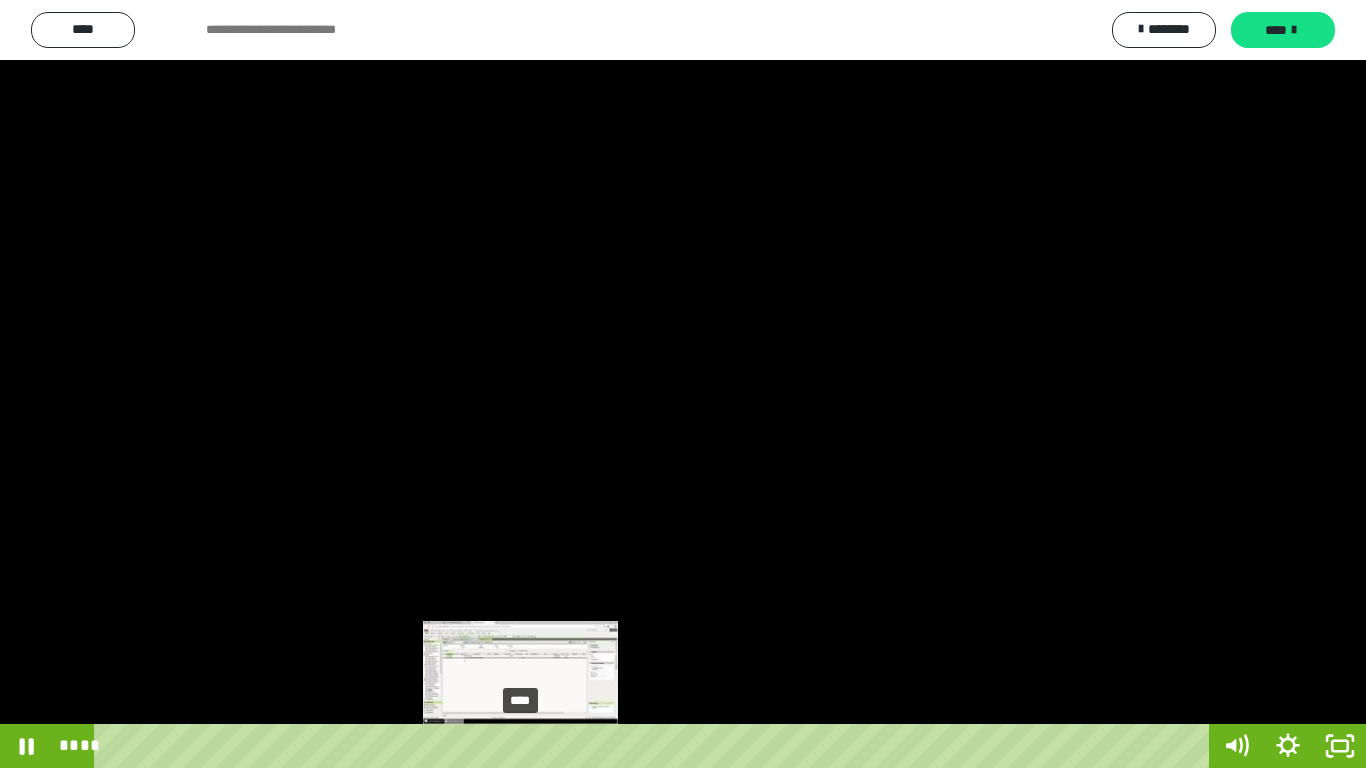 click on "****" at bounding box center [655, 746] 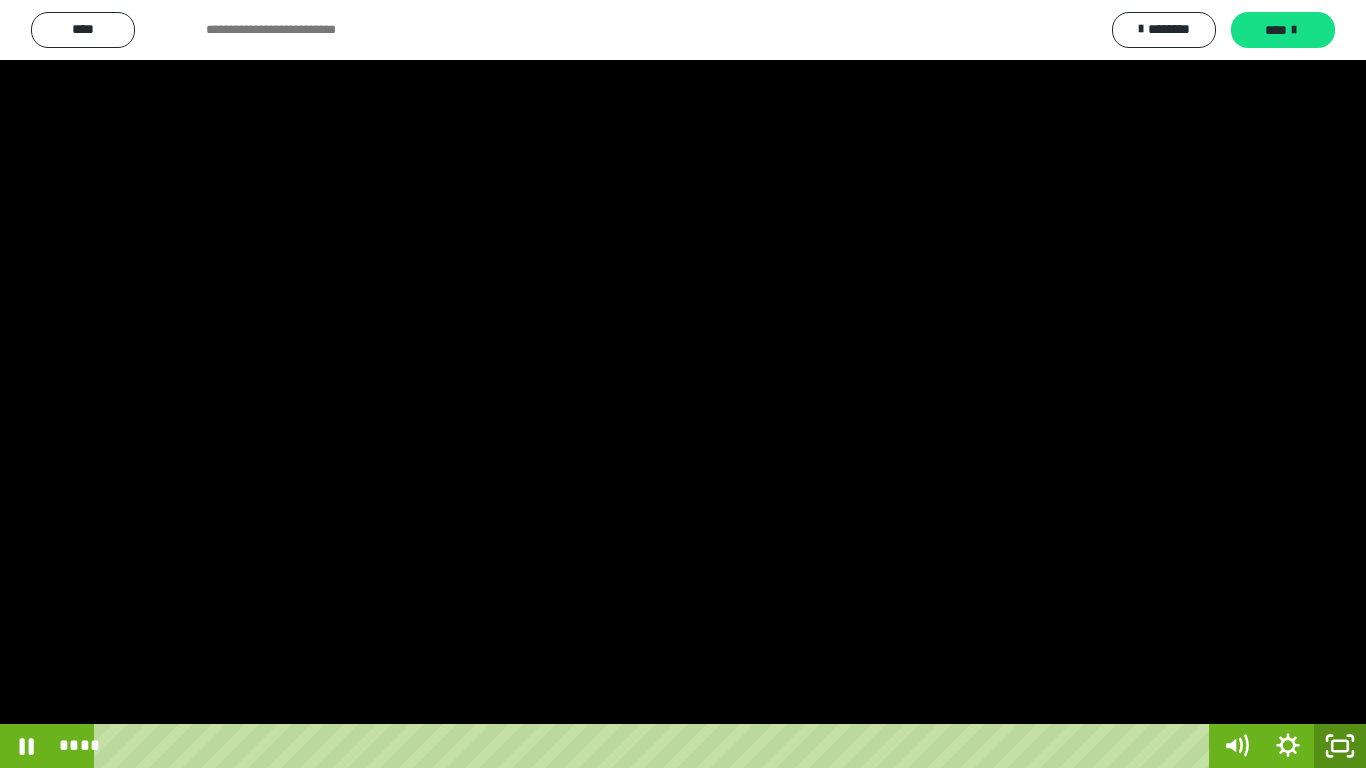 click 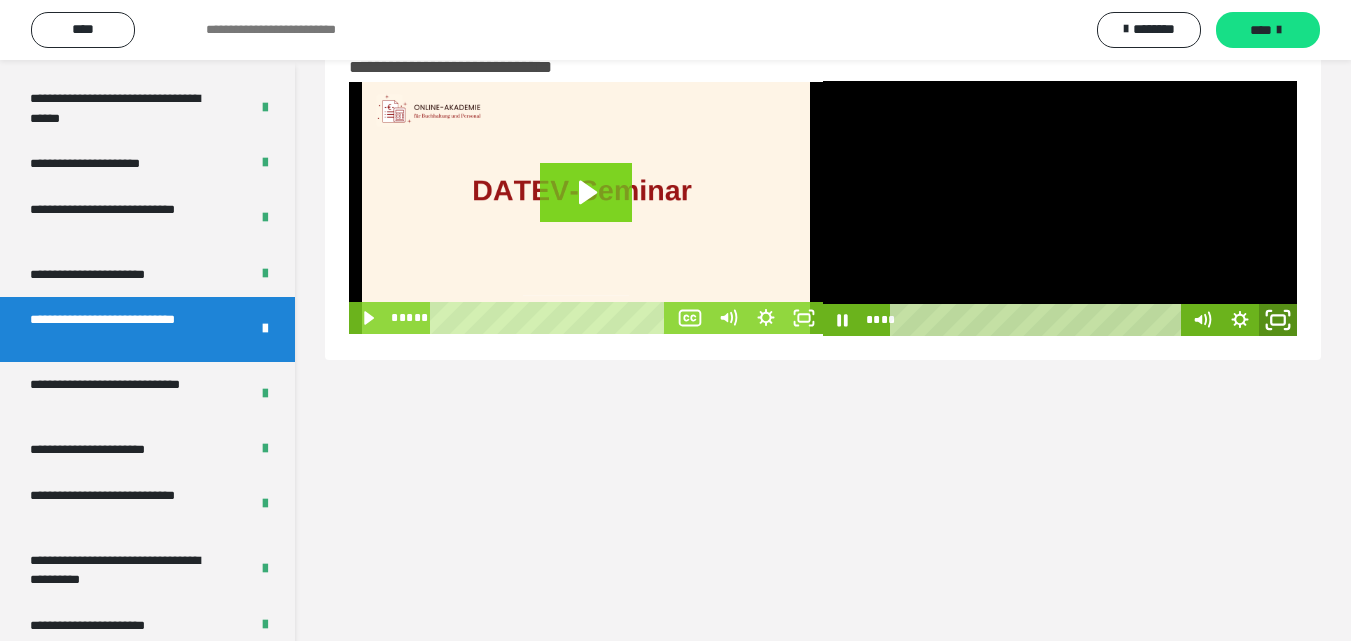 click 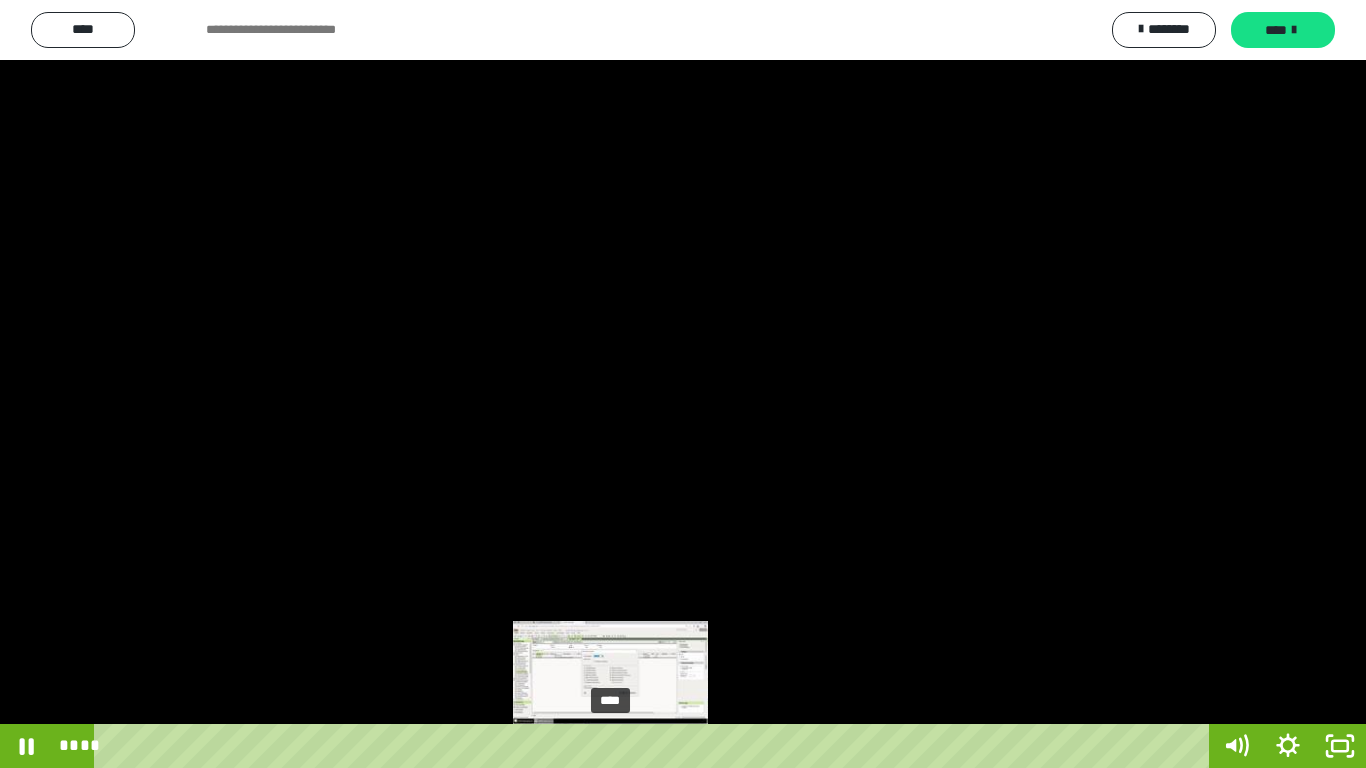 click on "****" at bounding box center (655, 746) 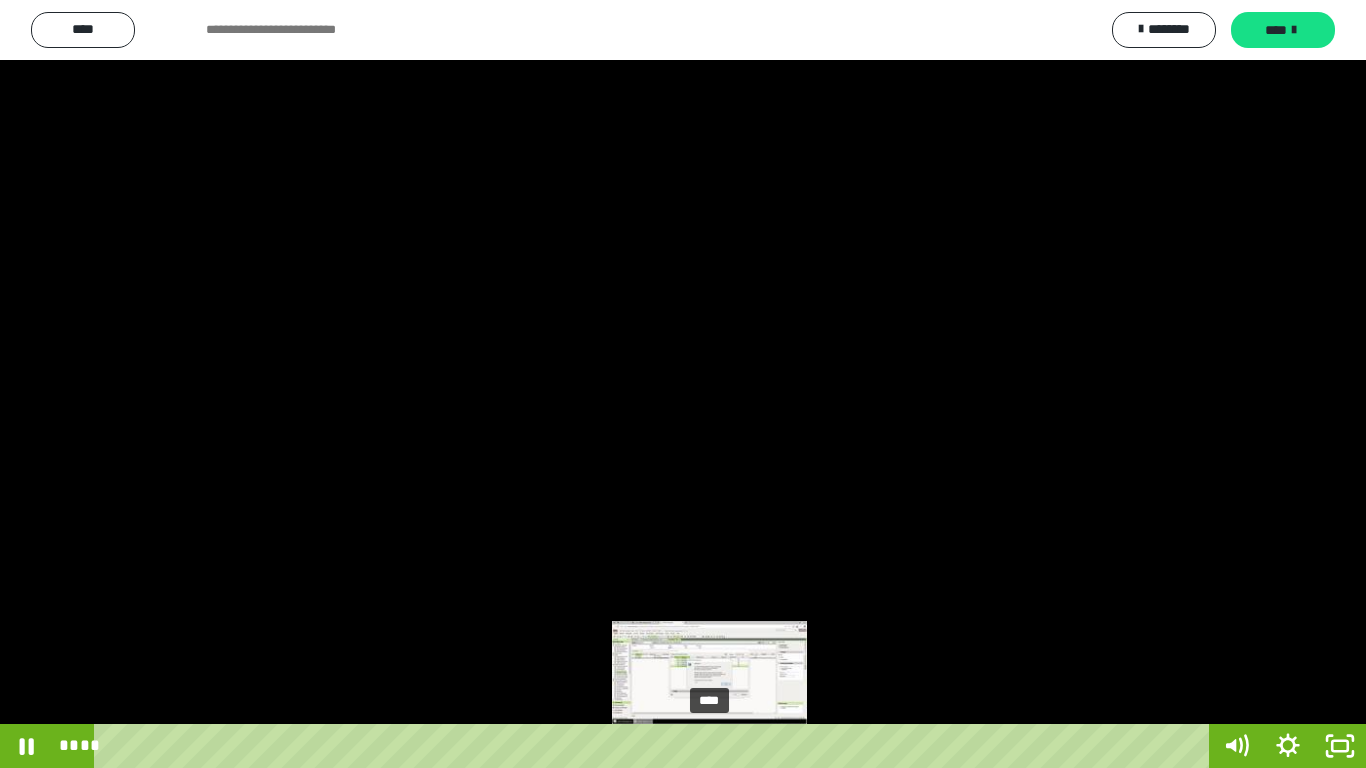 click on "****" at bounding box center [655, 746] 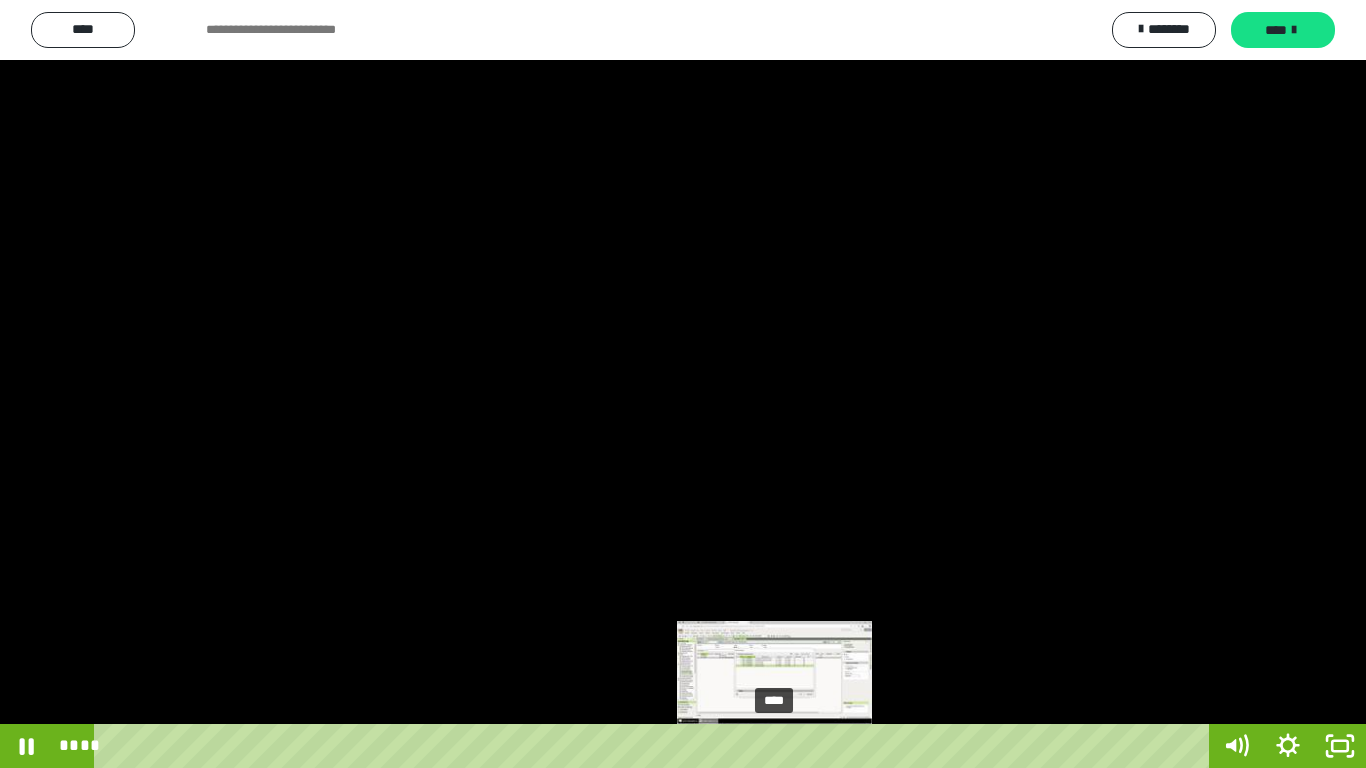 click on "****" at bounding box center (655, 746) 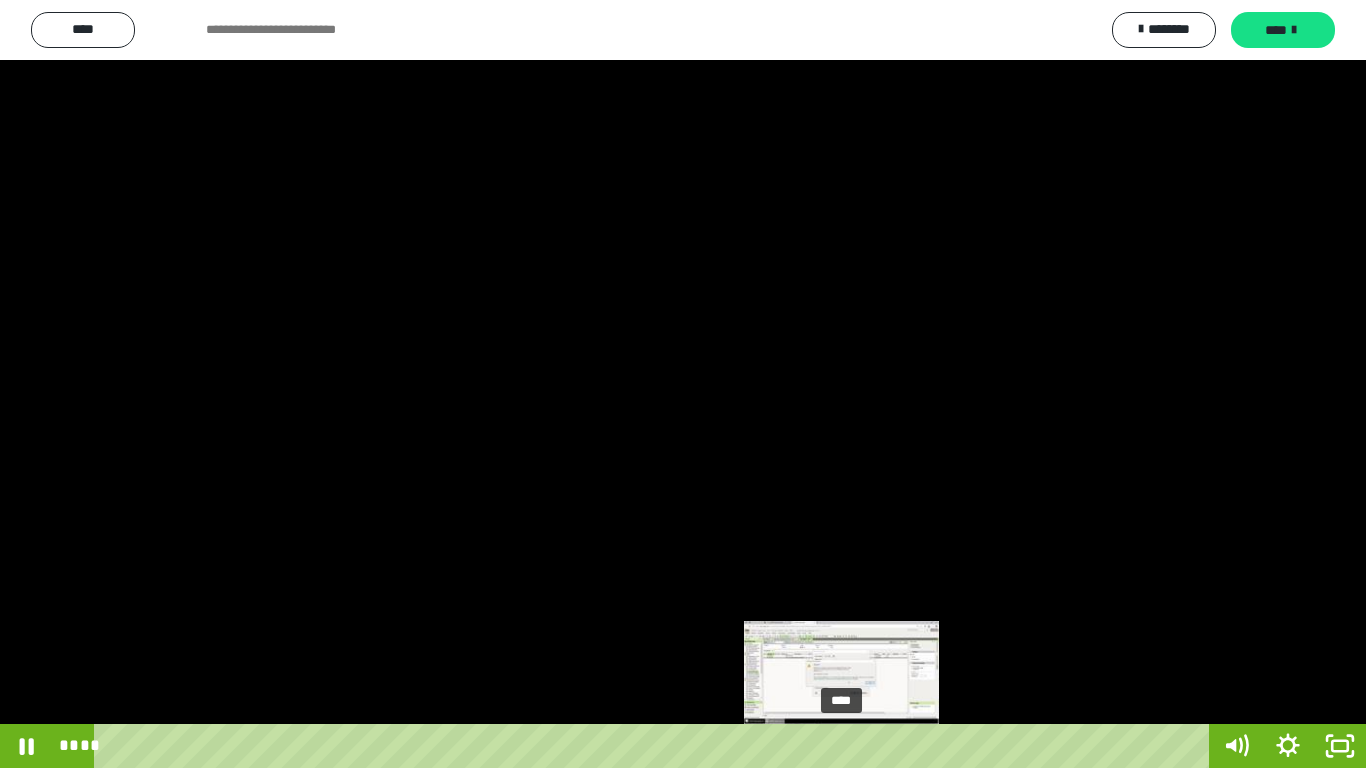 click on "****" at bounding box center (655, 746) 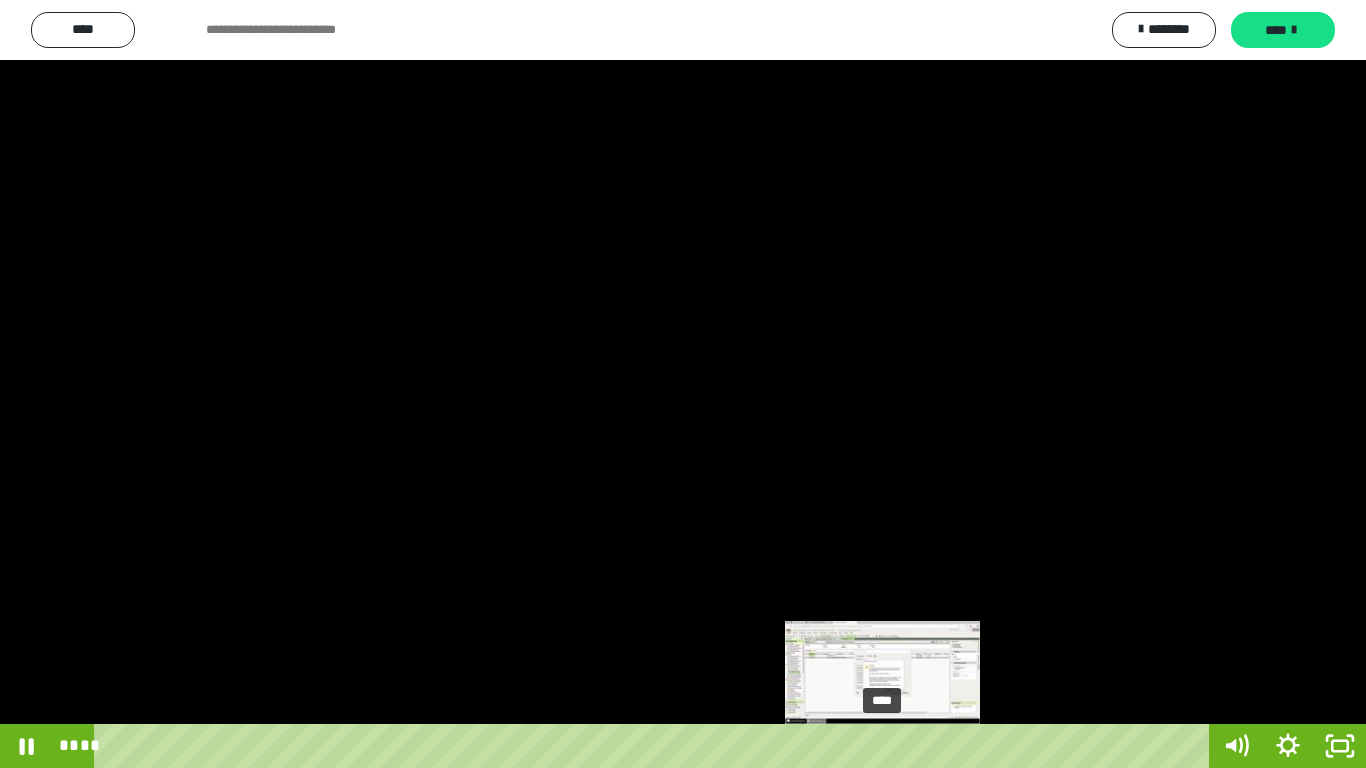 click on "****" at bounding box center [655, 746] 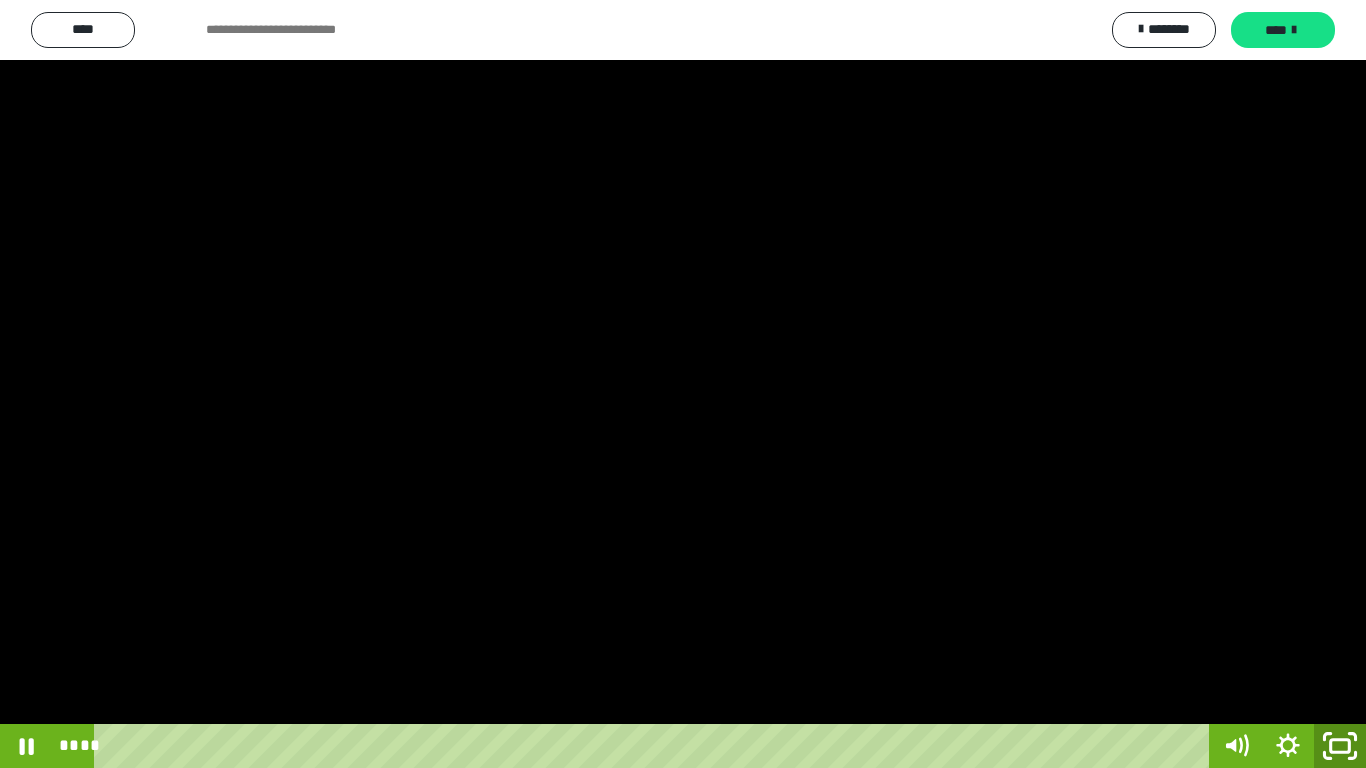 click 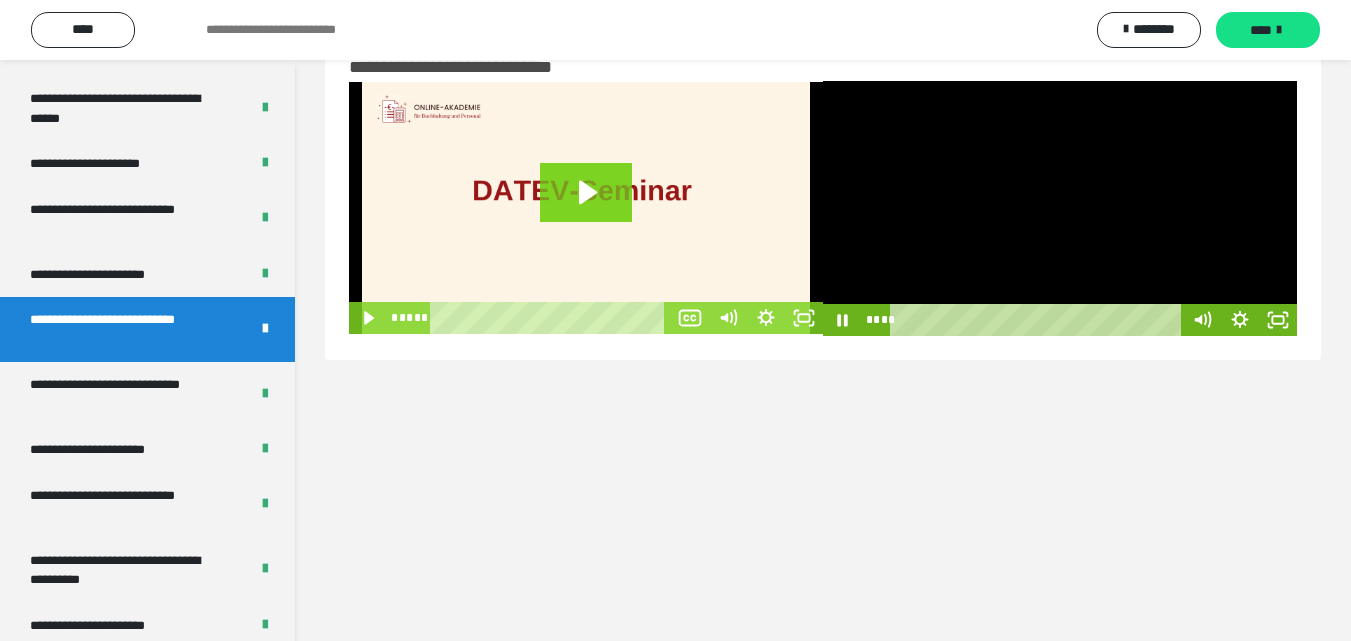 click at bounding box center [1060, 208] 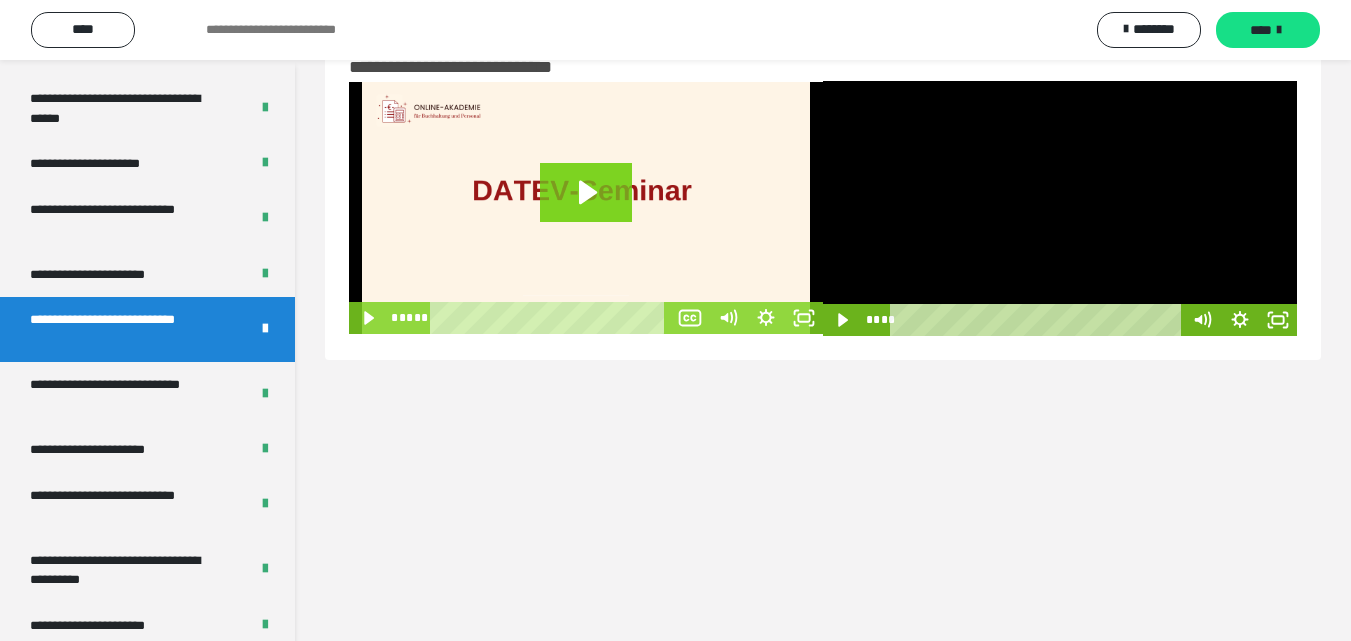 drag, startPoint x: 1093, startPoint y: 320, endPoint x: 888, endPoint y: 339, distance: 205.8786 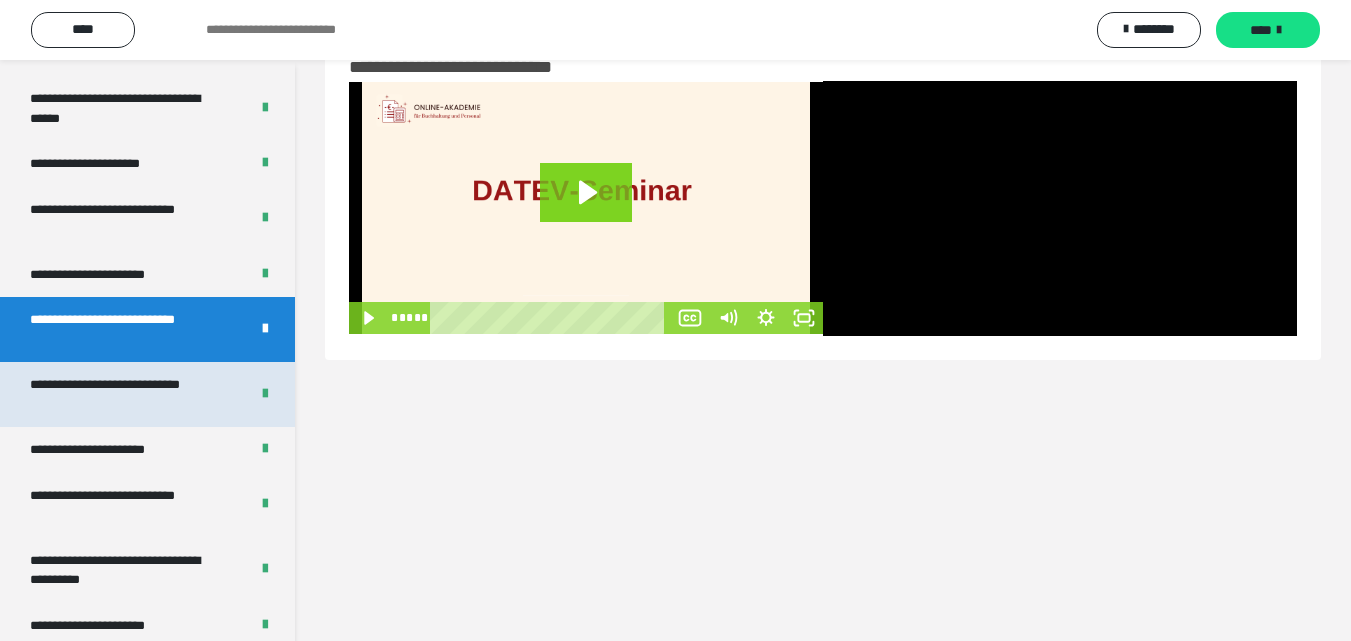 click on "**********" at bounding box center (124, 394) 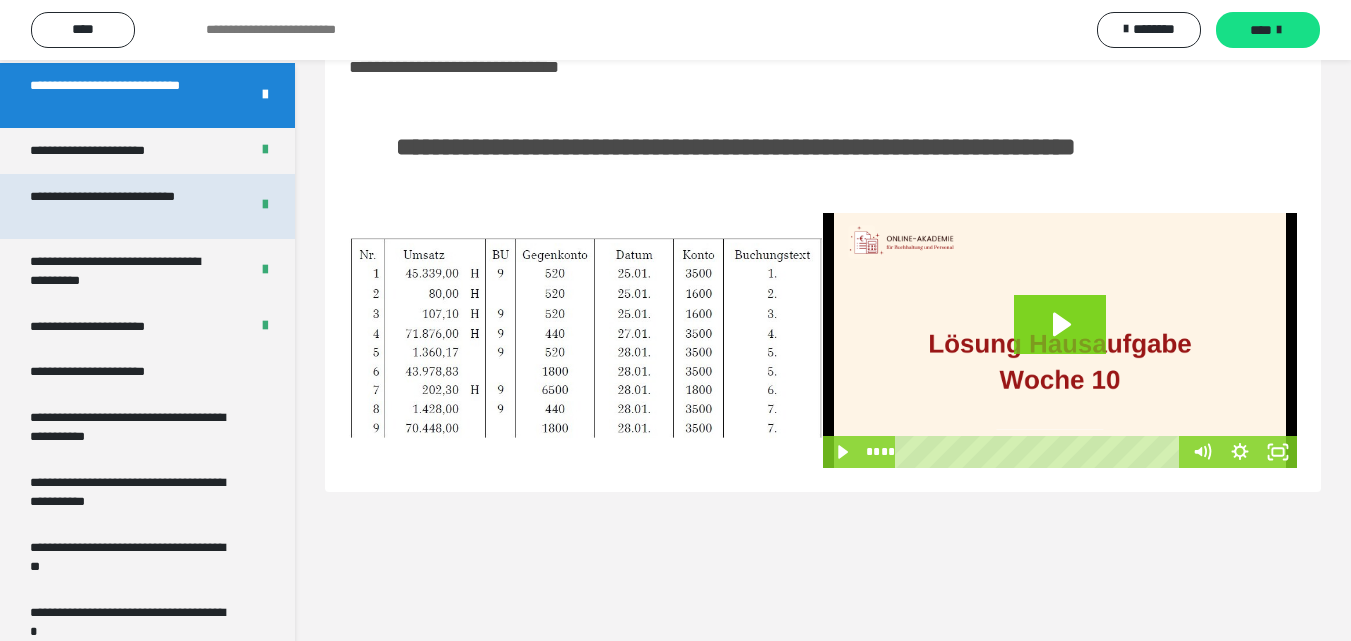 scroll, scrollTop: 3907, scrollLeft: 0, axis: vertical 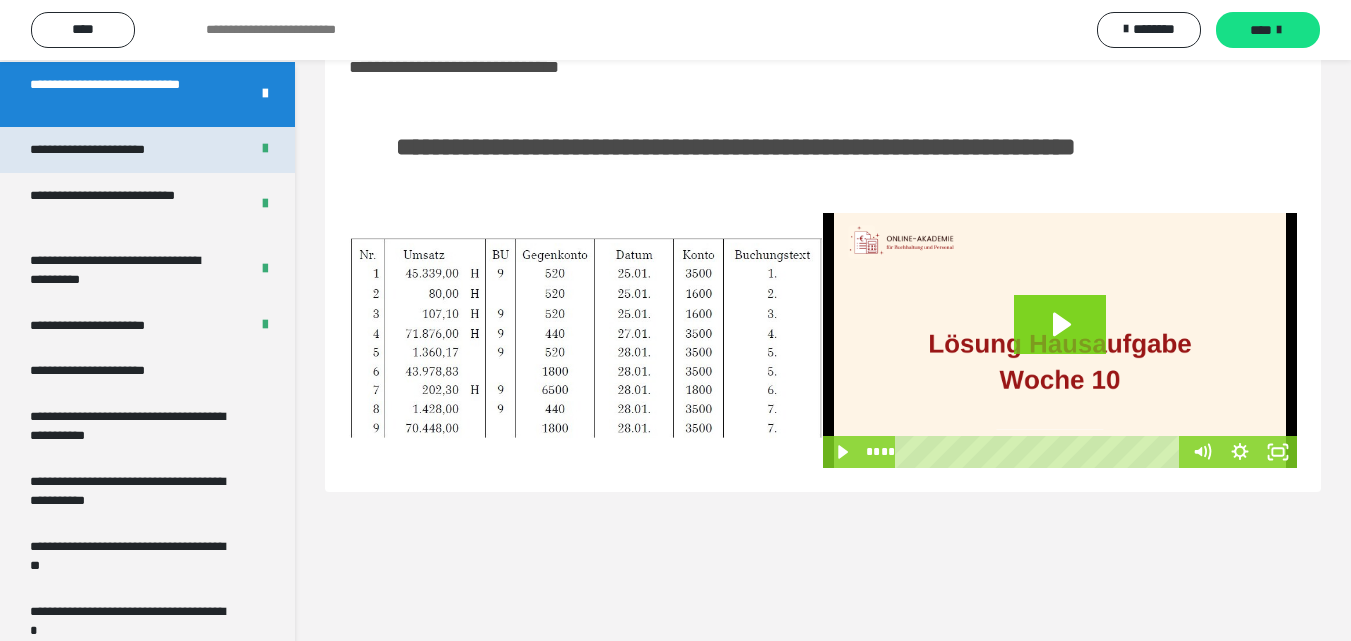 click on "**********" at bounding box center (109, 150) 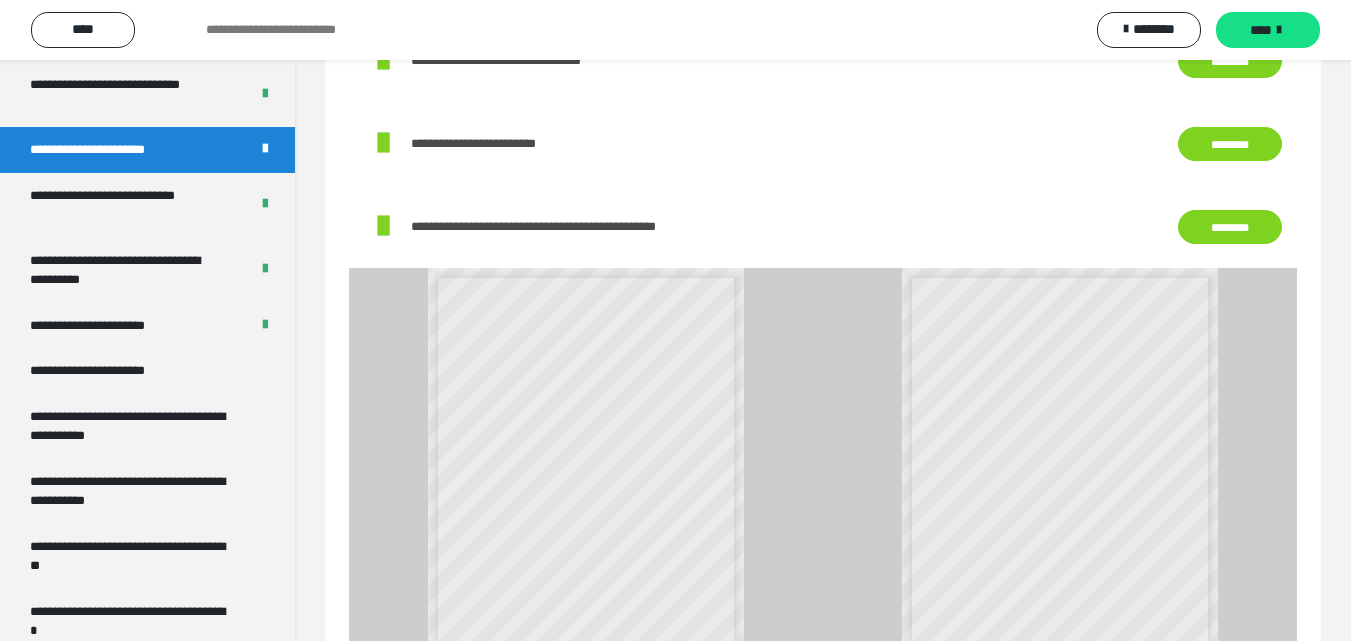 scroll, scrollTop: 773, scrollLeft: 0, axis: vertical 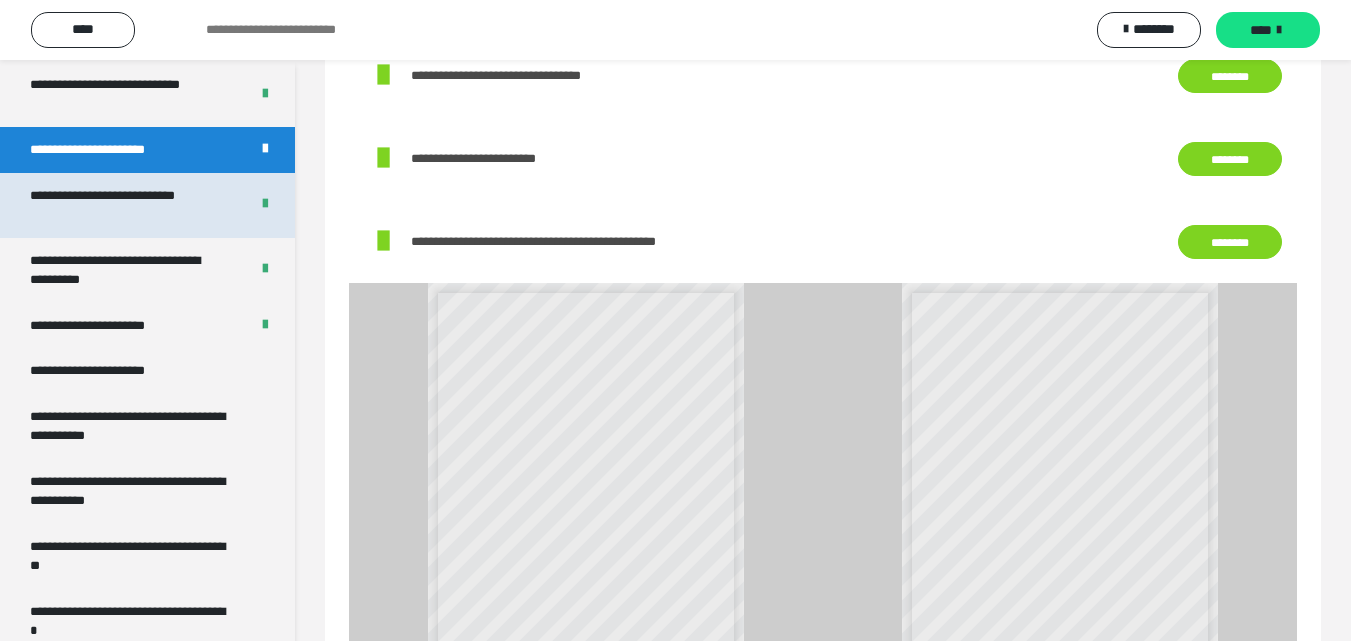 click on "**********" at bounding box center (124, 205) 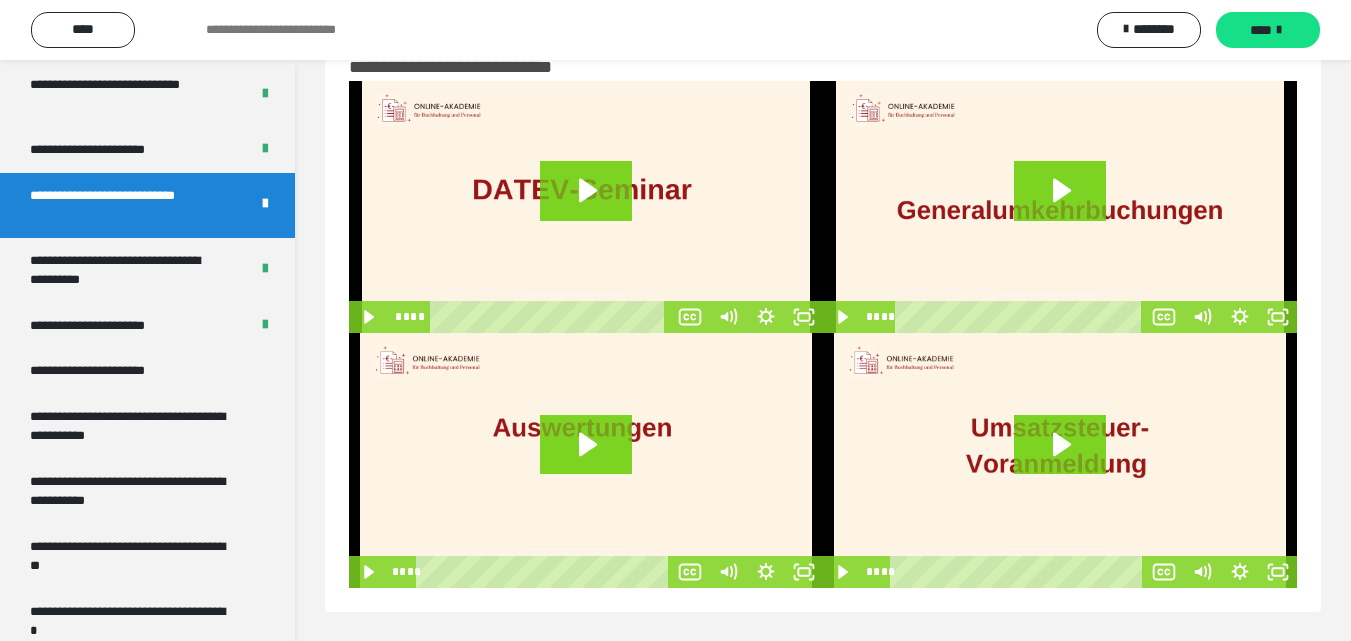 scroll, scrollTop: 61, scrollLeft: 0, axis: vertical 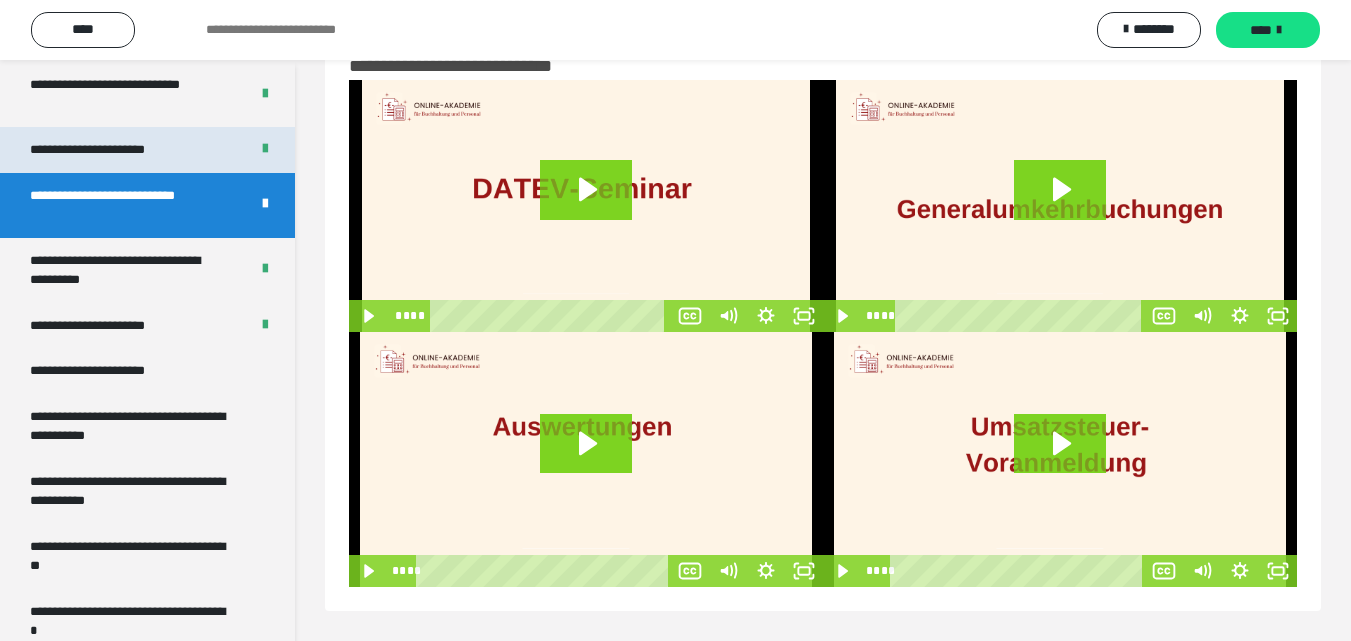 click on "**********" at bounding box center (109, 150) 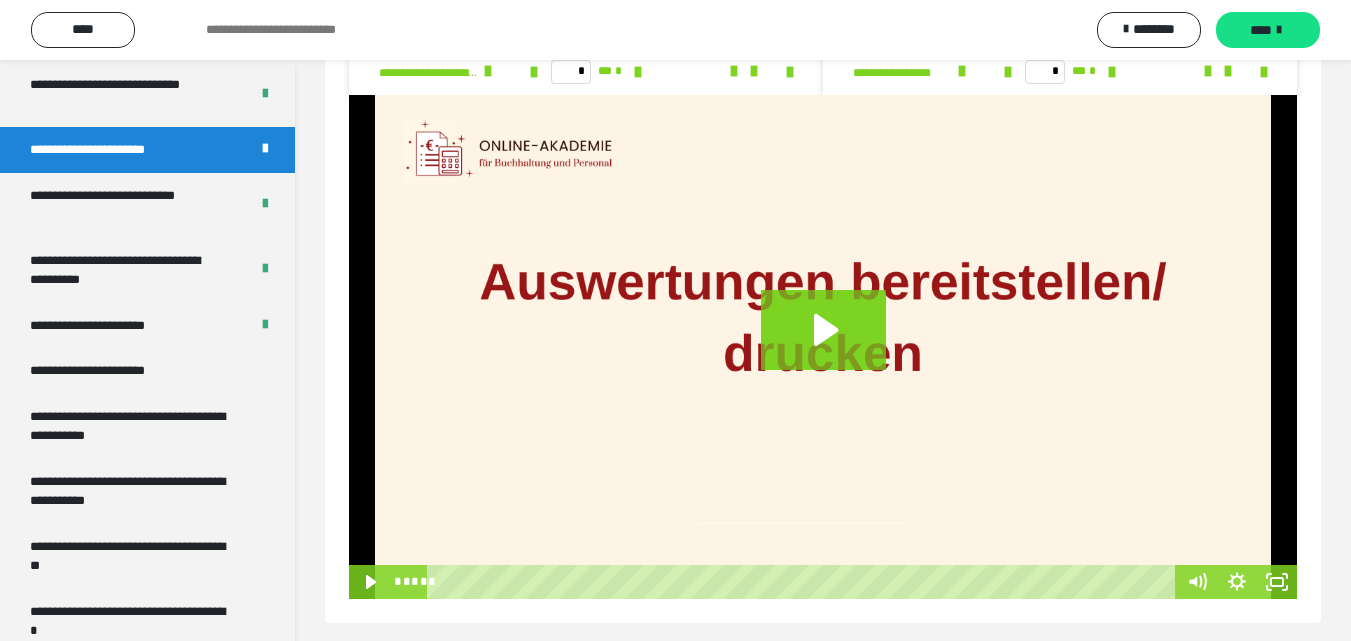 scroll, scrollTop: 1473, scrollLeft: 0, axis: vertical 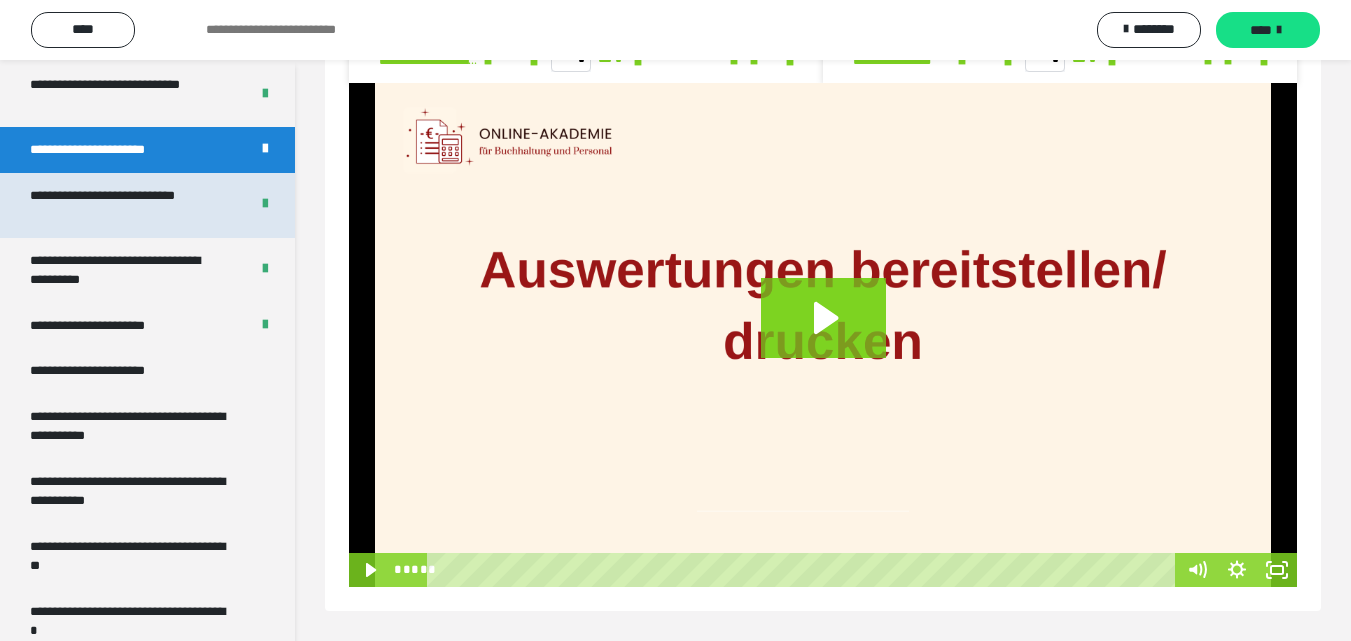 click on "**********" at bounding box center (124, 205) 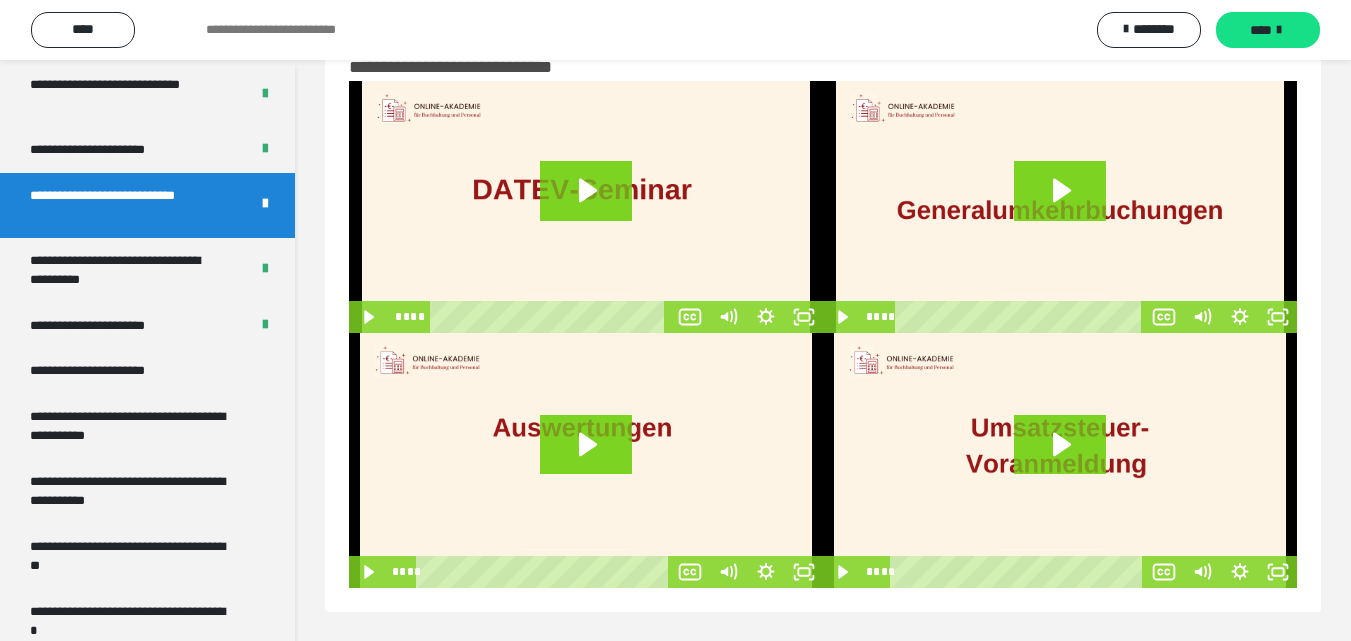 scroll, scrollTop: 61, scrollLeft: 0, axis: vertical 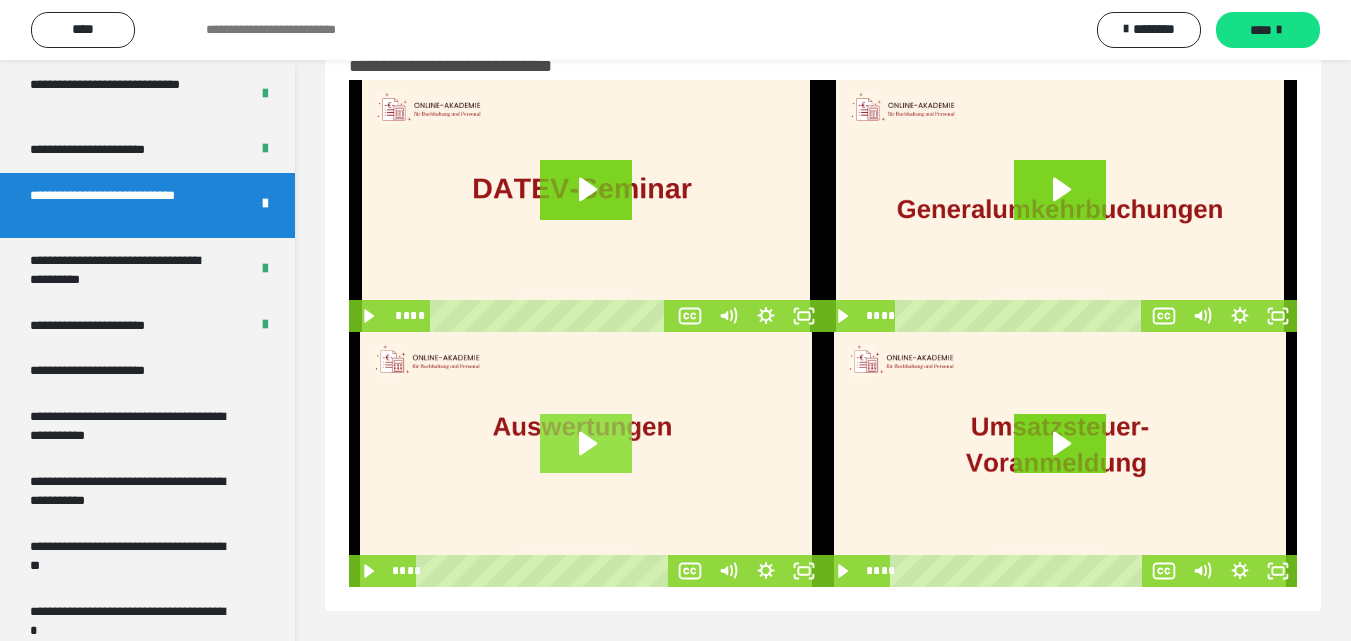 click 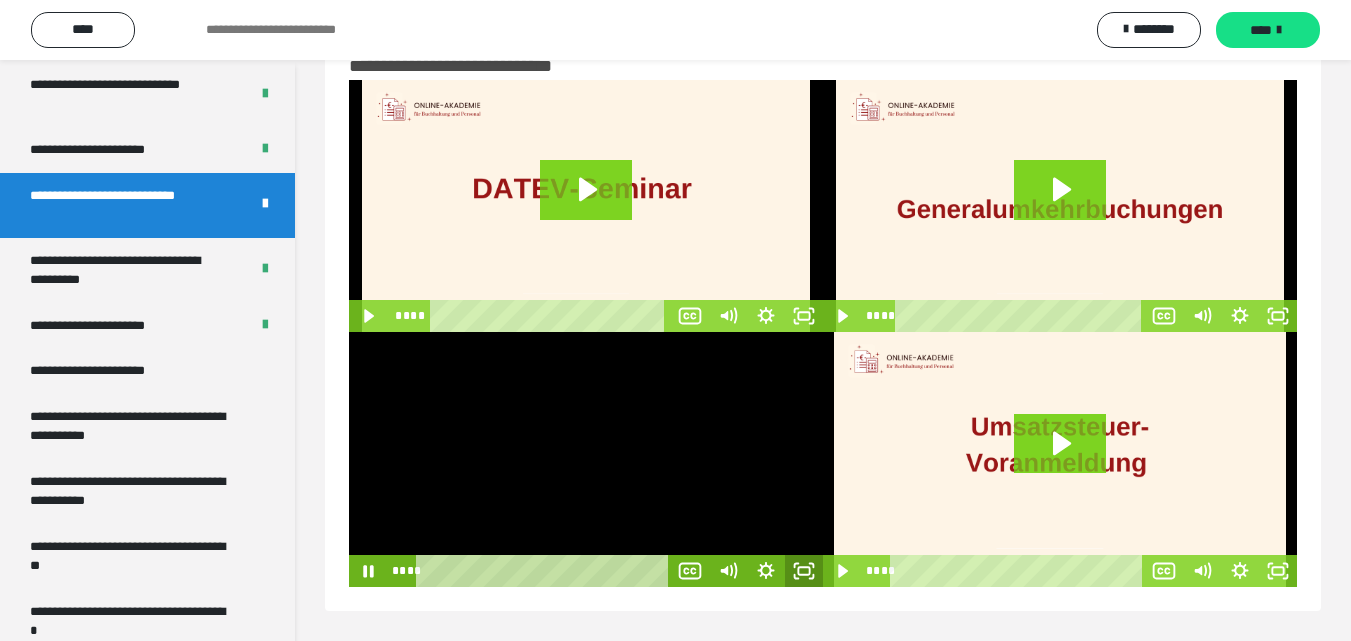 click 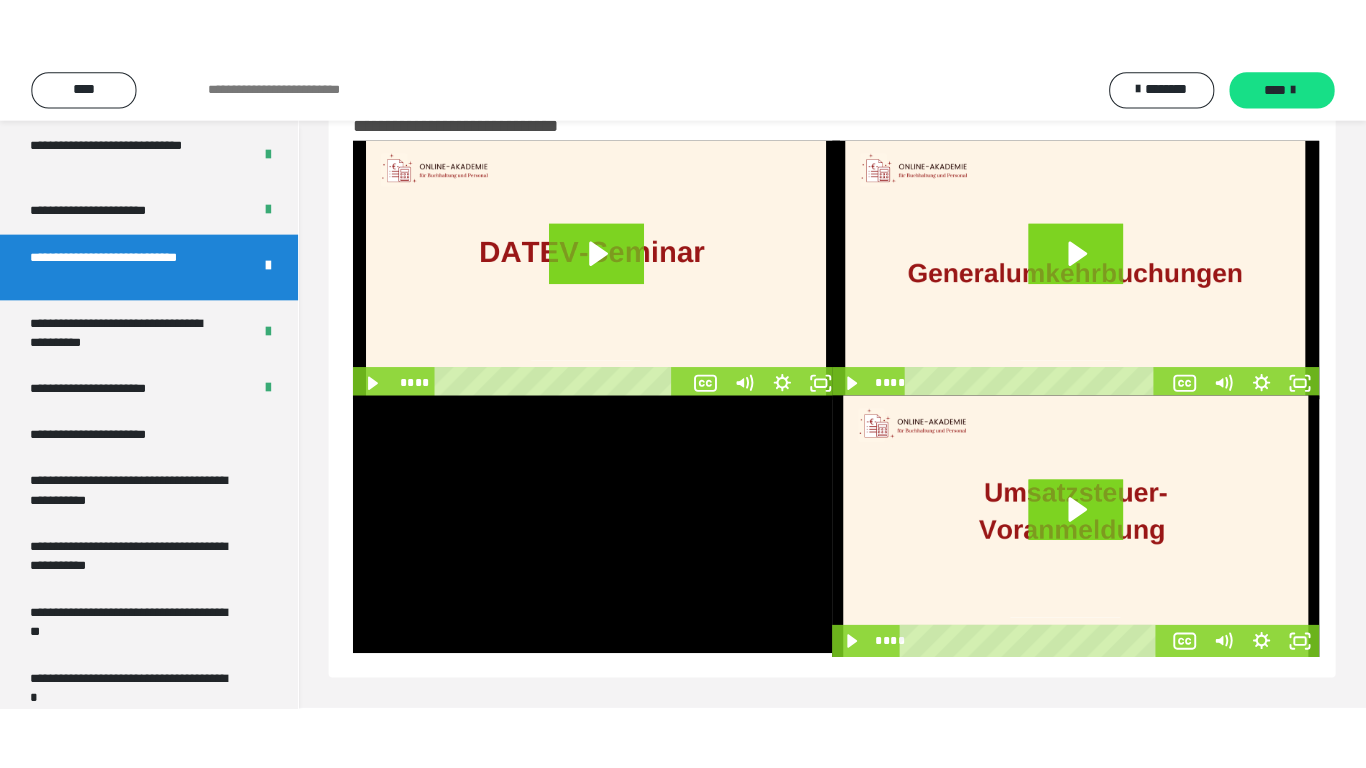 scroll, scrollTop: 60, scrollLeft: 0, axis: vertical 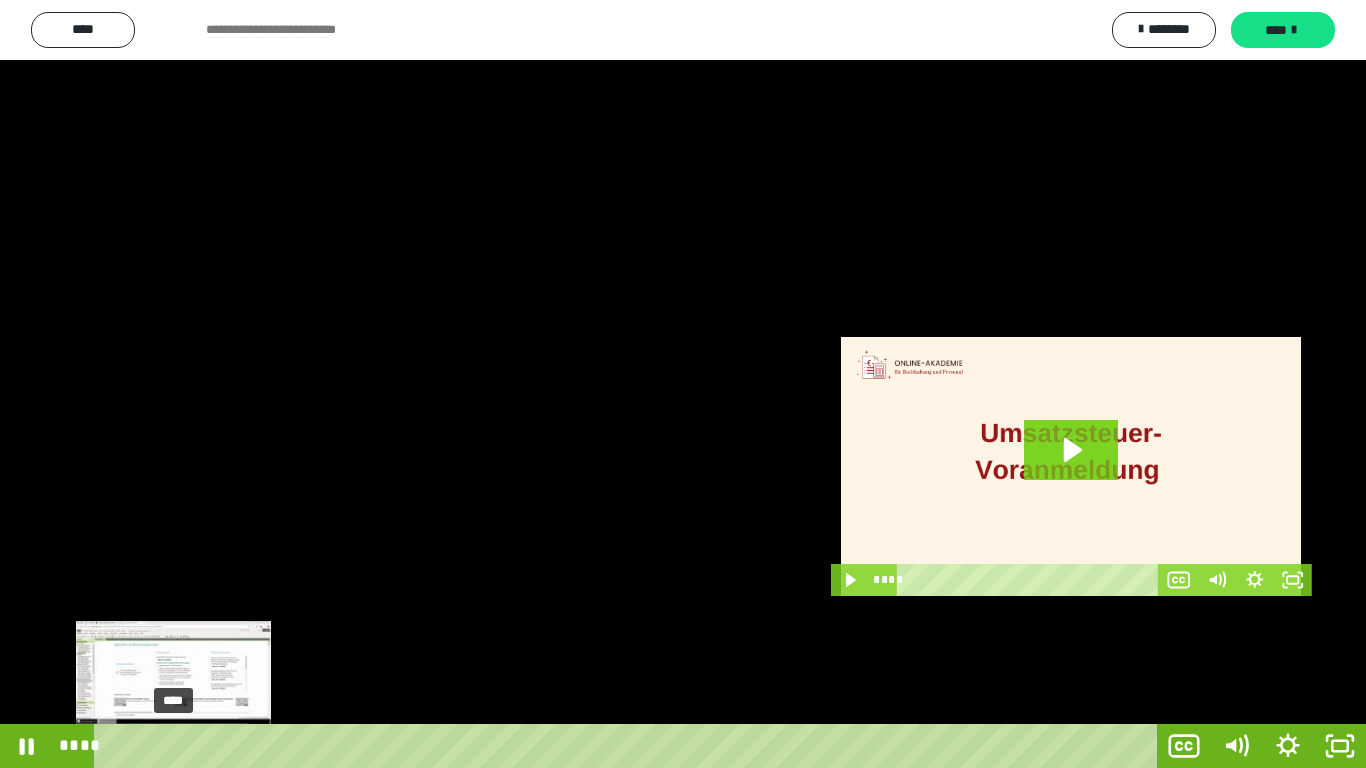 click on "****" at bounding box center [629, 746] 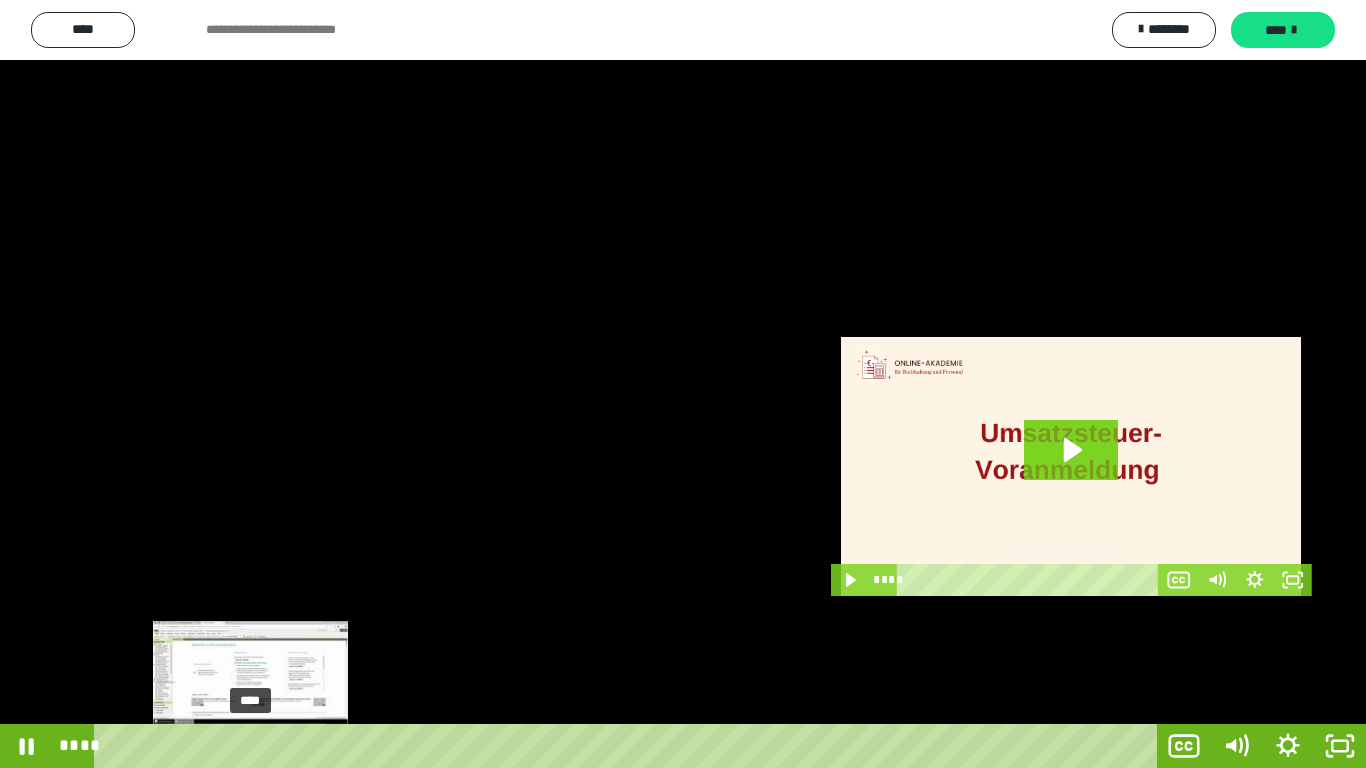click on "****" at bounding box center [629, 746] 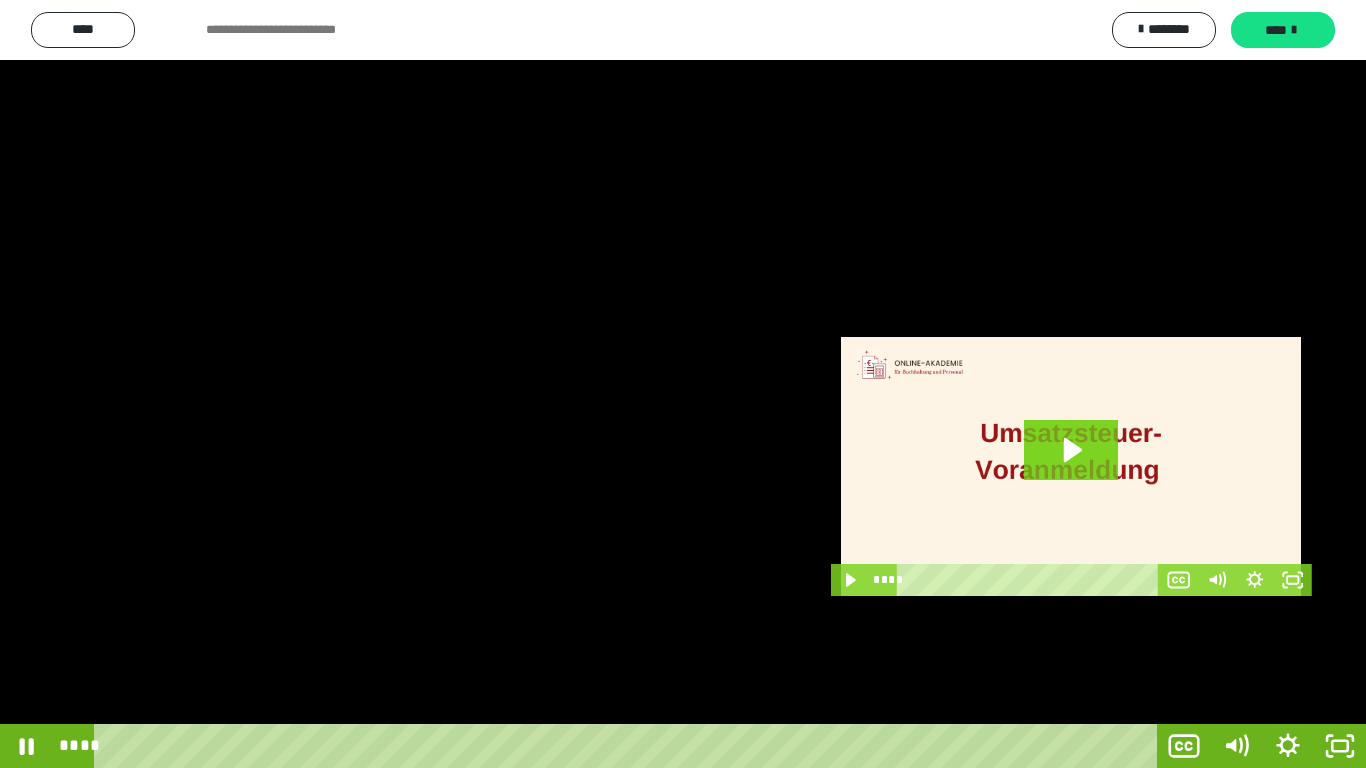 click at bounding box center (683, 384) 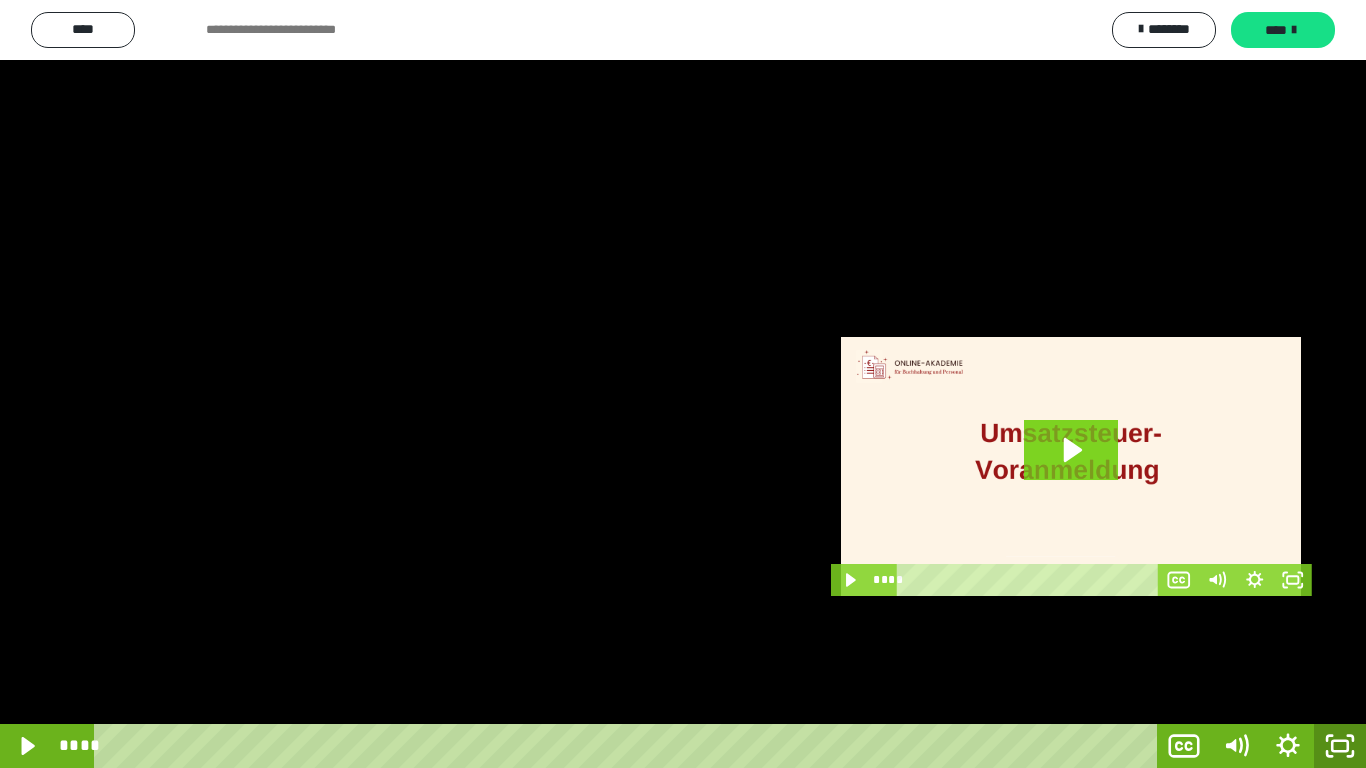 click 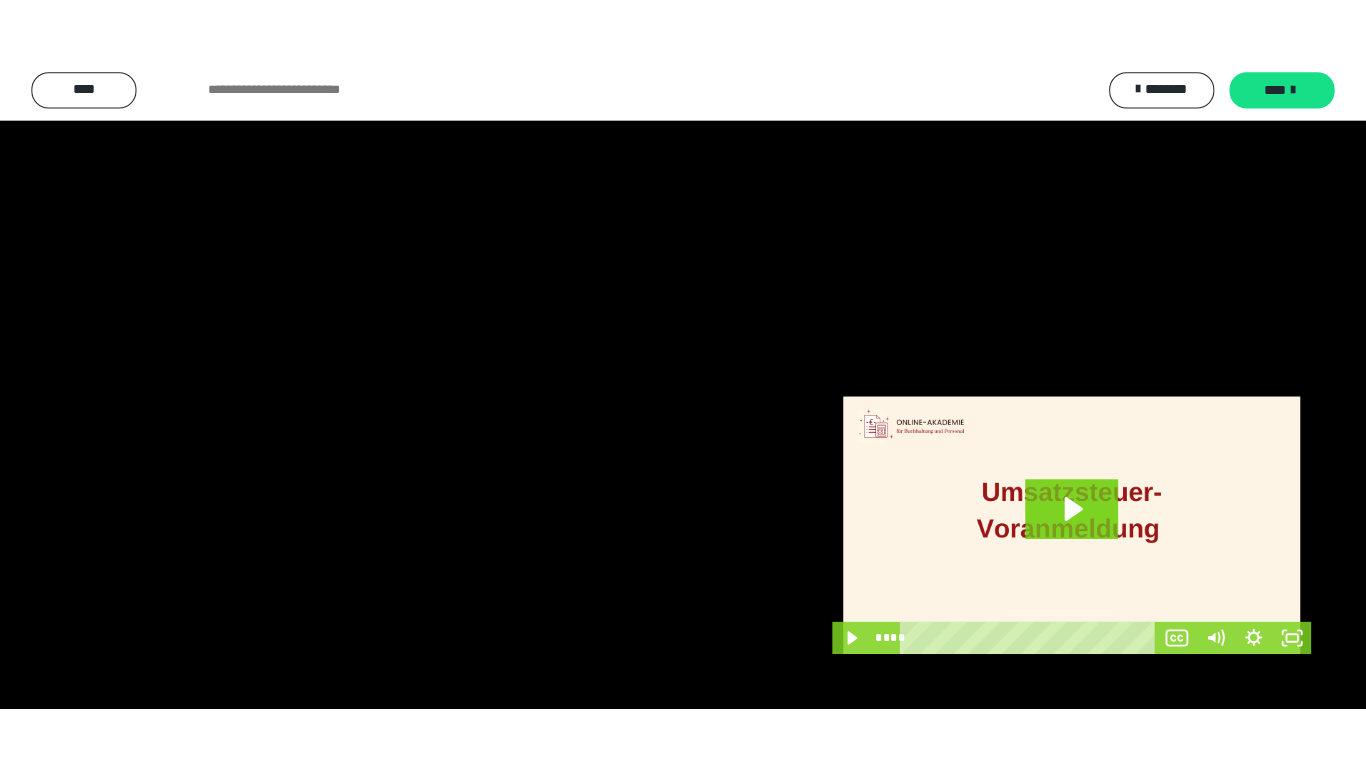 scroll, scrollTop: 3907, scrollLeft: 0, axis: vertical 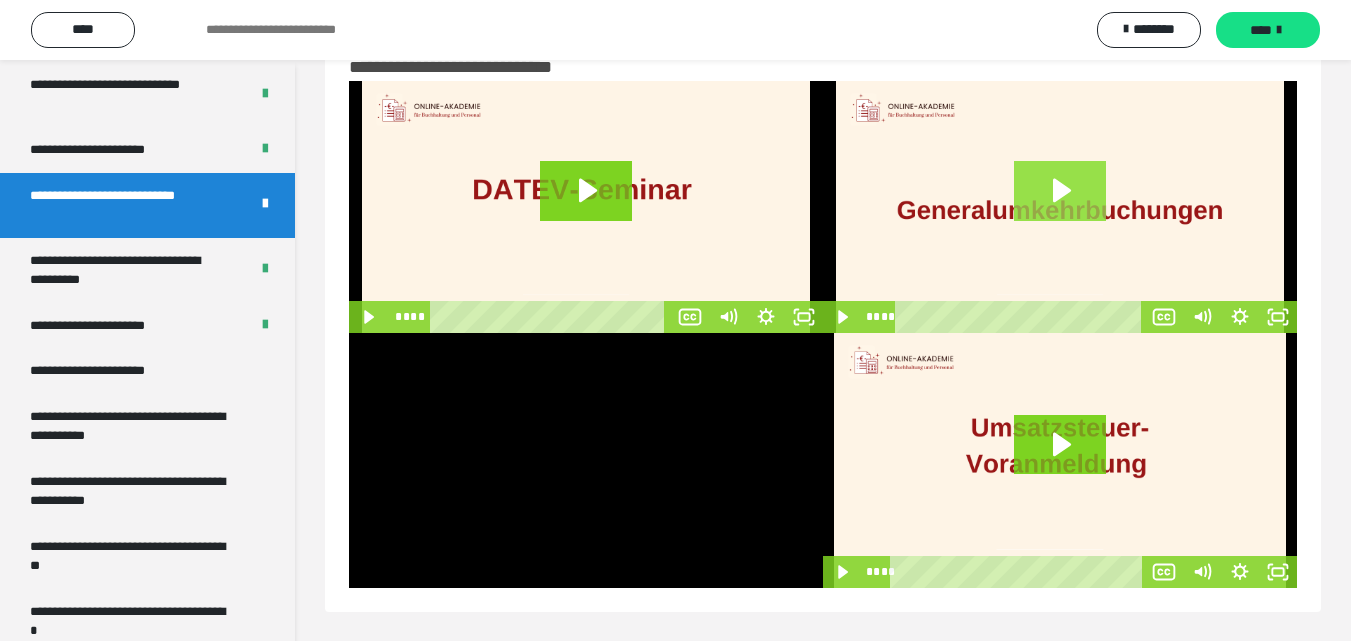 click 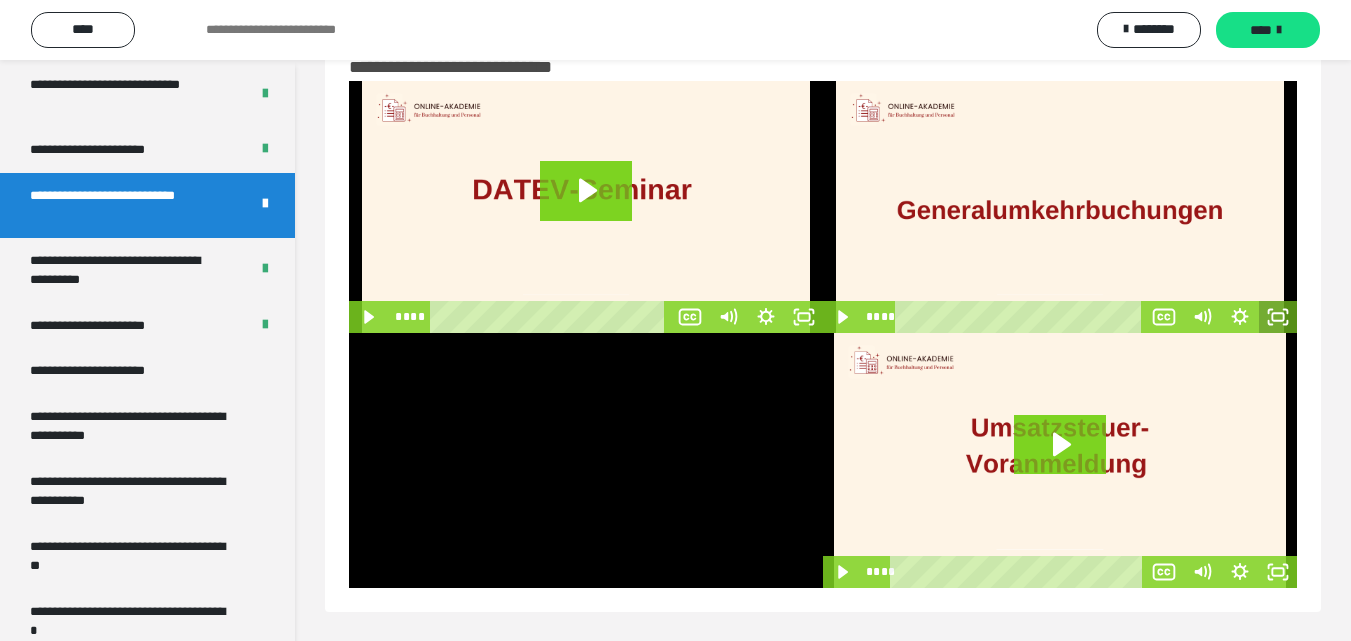 click 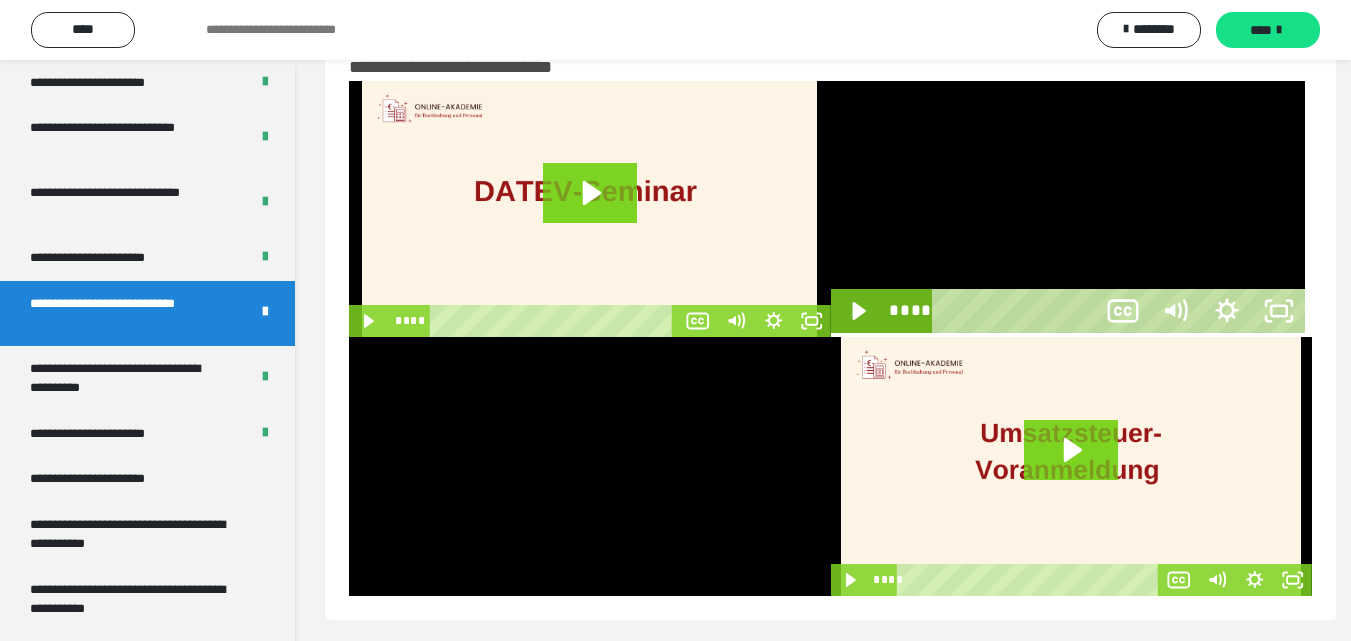 scroll, scrollTop: 3798, scrollLeft: 0, axis: vertical 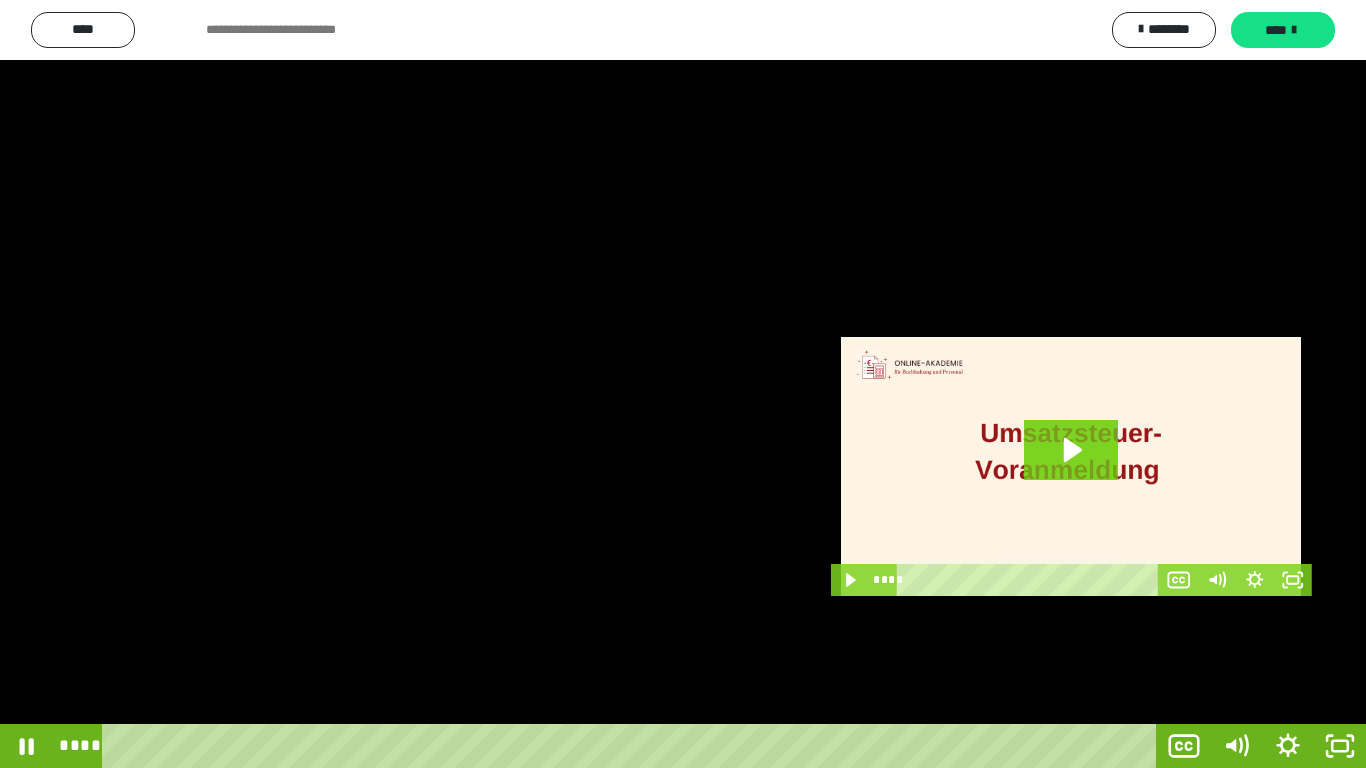 click on "****" at bounding box center (633, 746) 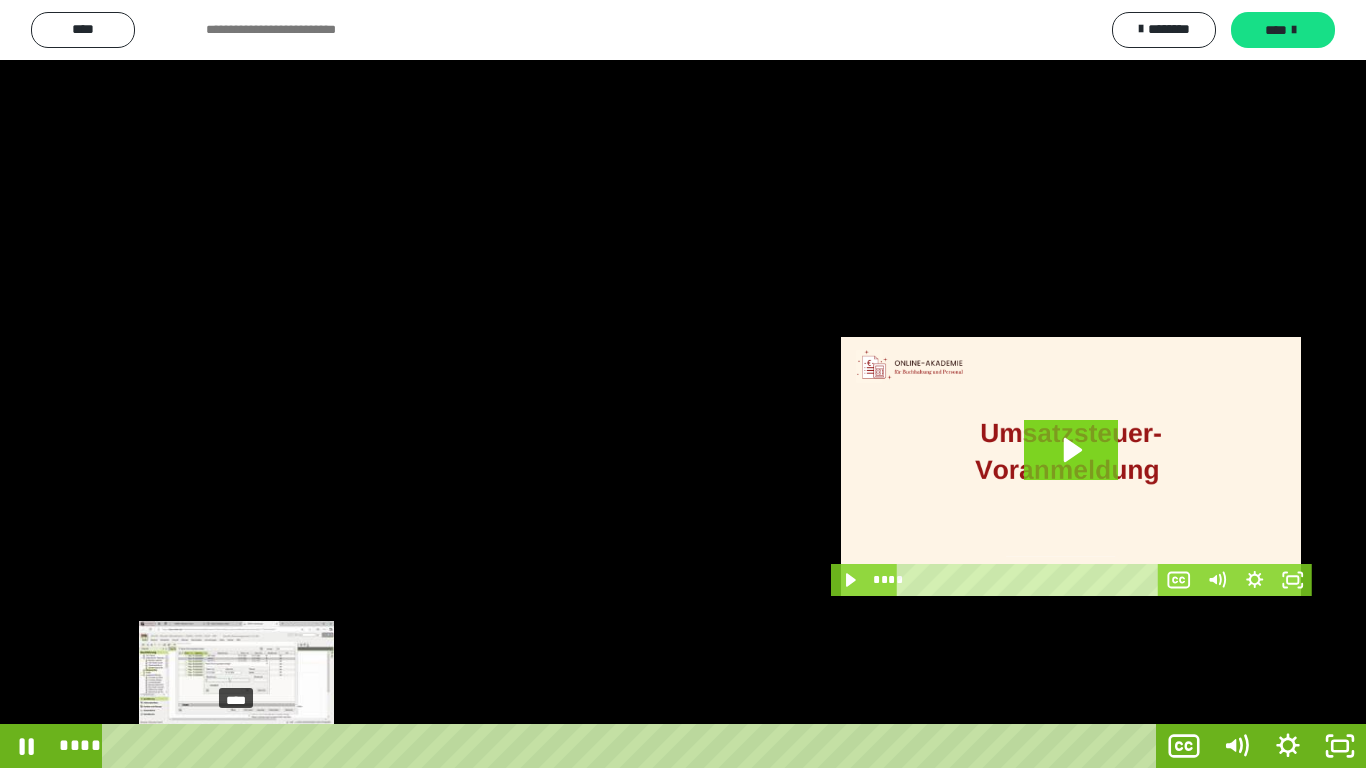 click at bounding box center [235, 746] 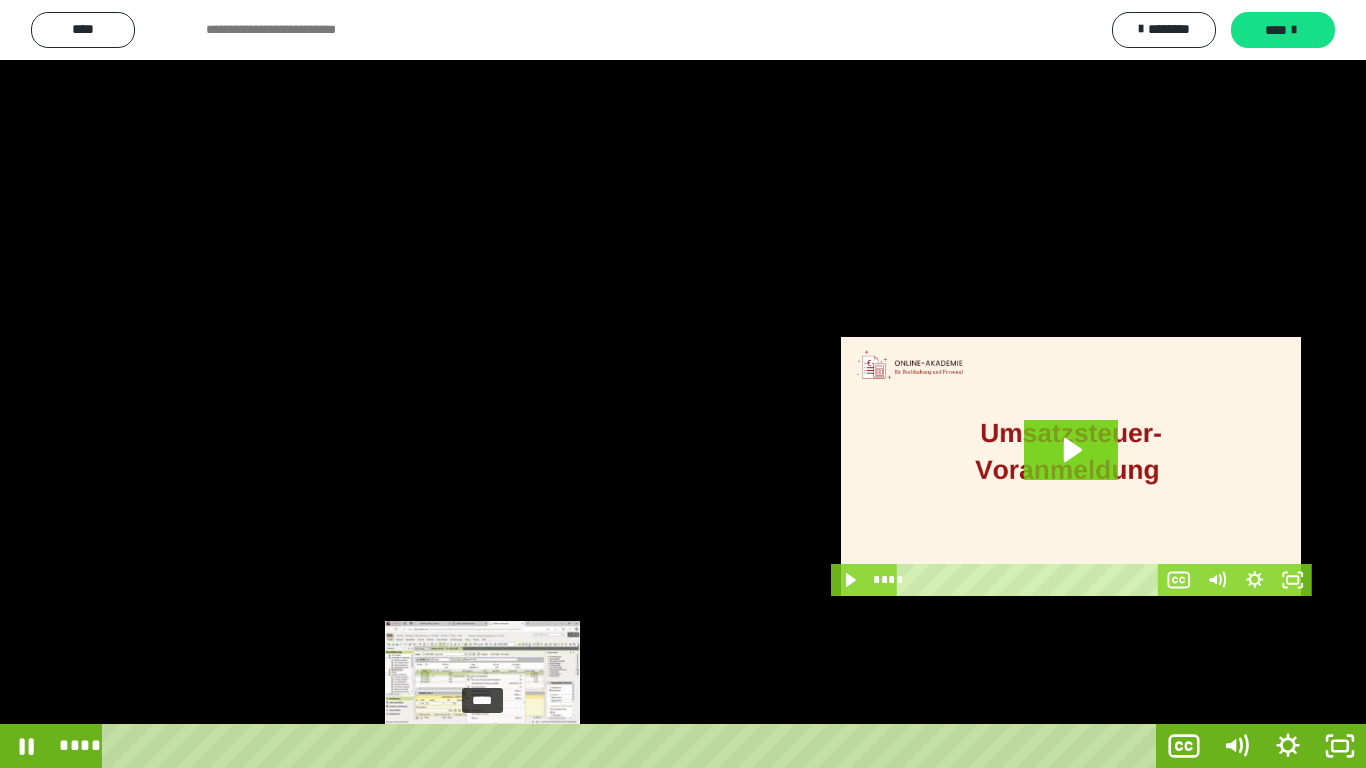 click on "****" at bounding box center (633, 746) 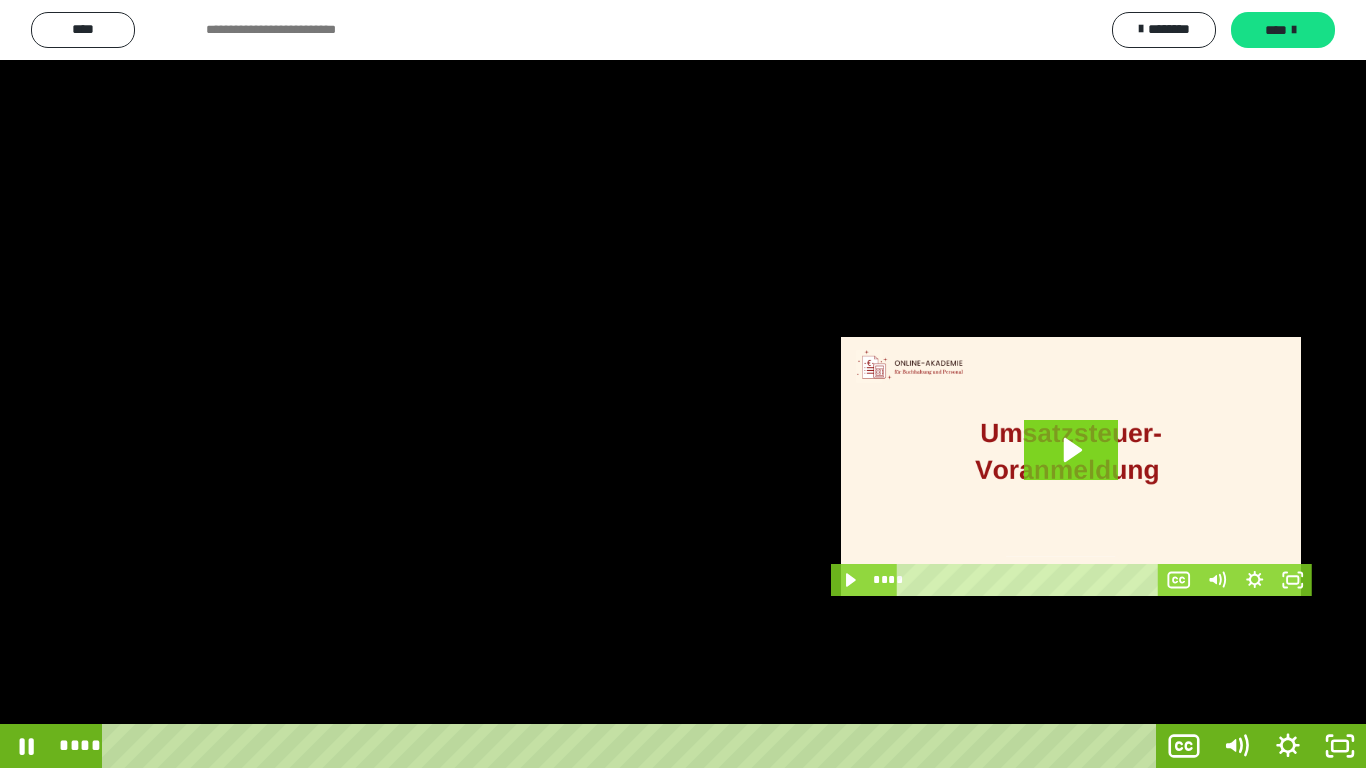 click at bounding box center [683, 384] 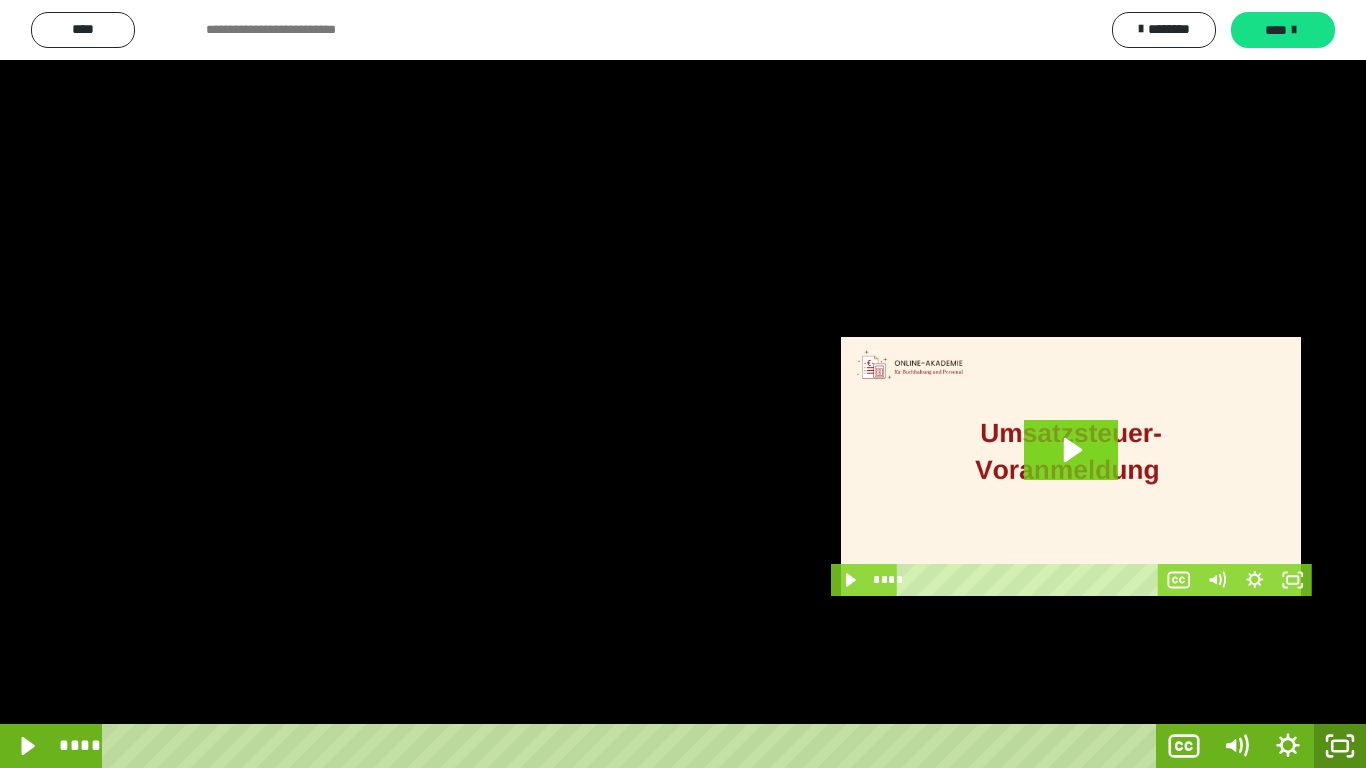 click 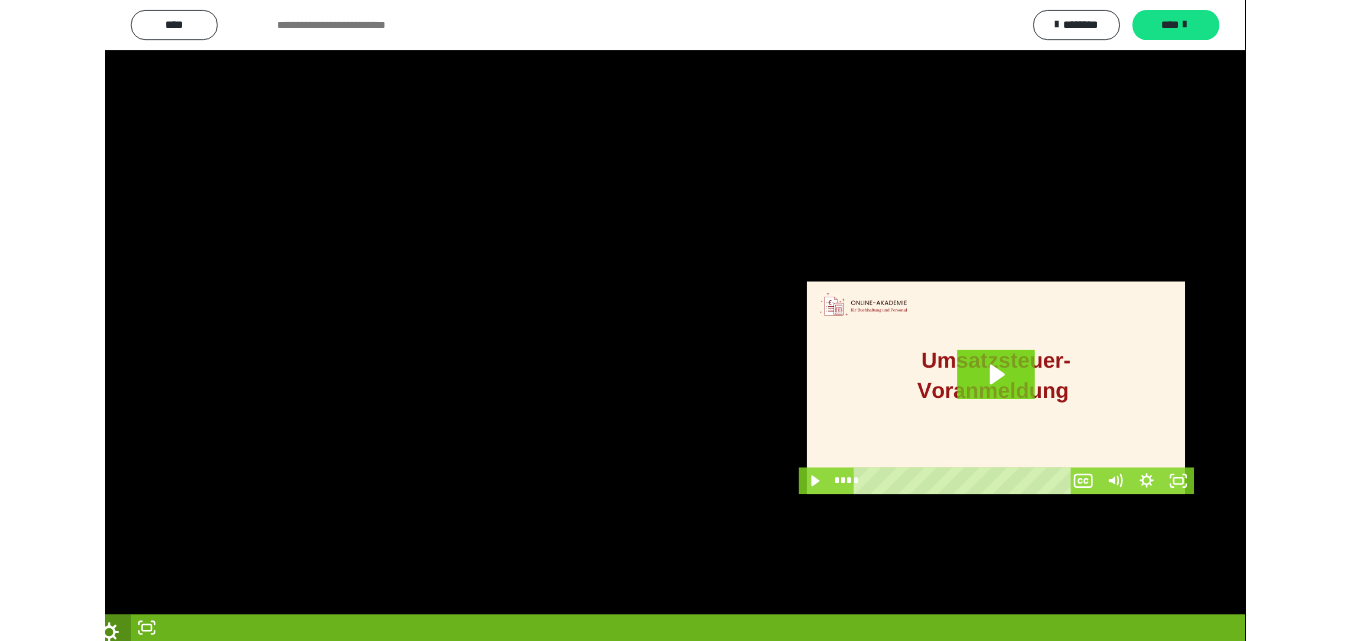 scroll, scrollTop: 3907, scrollLeft: 0, axis: vertical 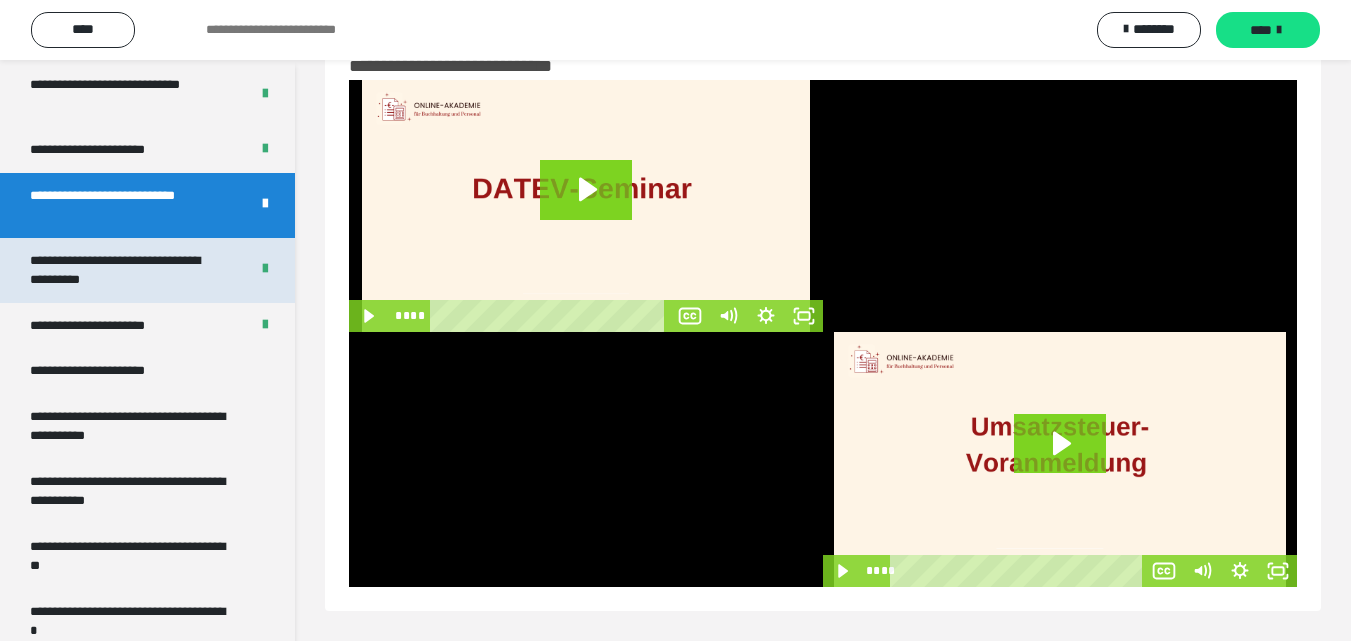 click on "**********" at bounding box center [124, 270] 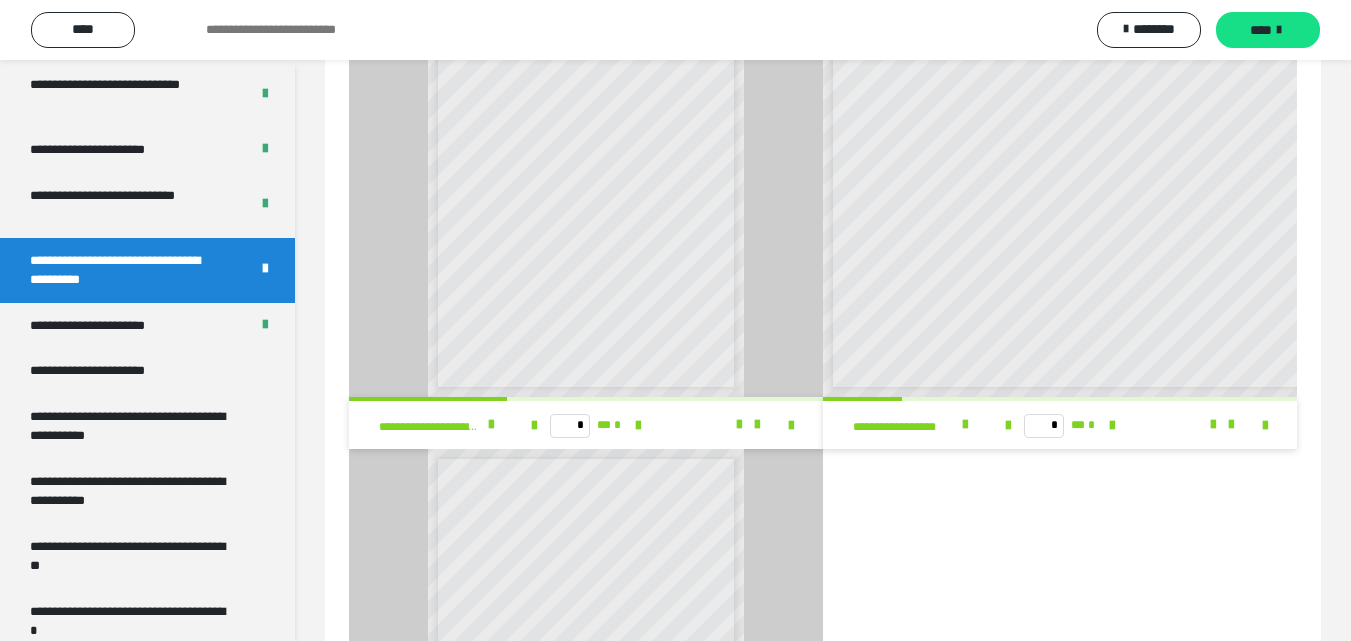 scroll, scrollTop: 0, scrollLeft: 0, axis: both 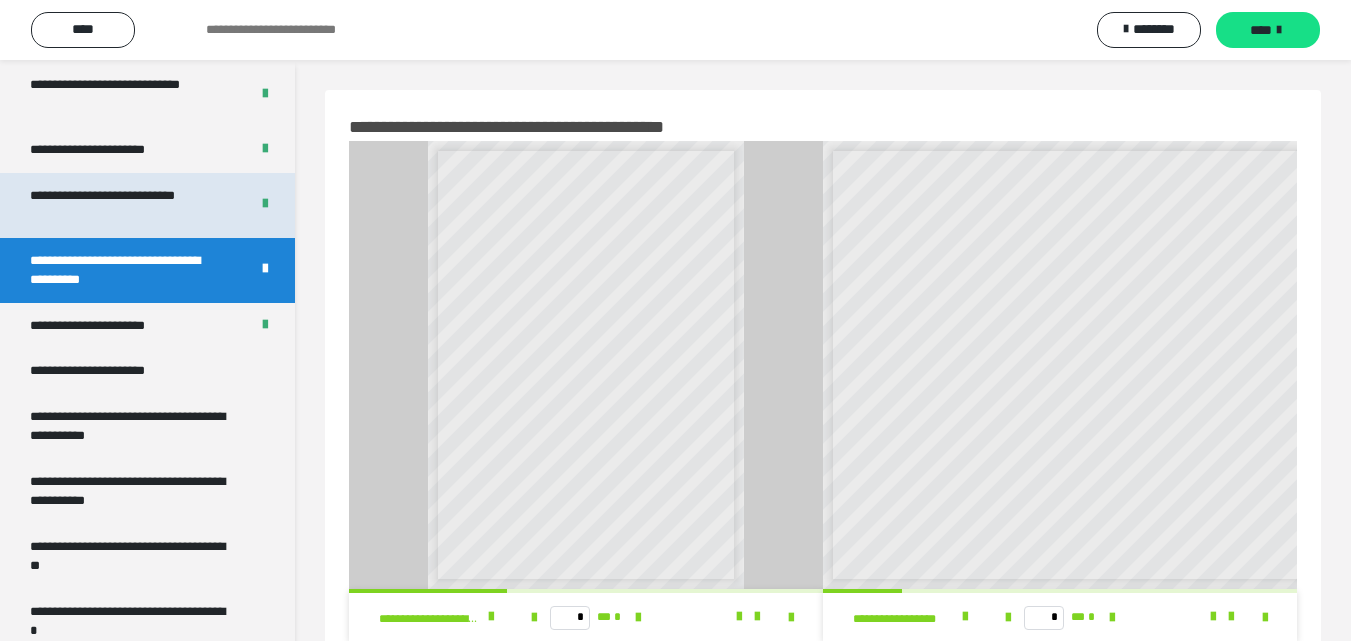 click on "**********" at bounding box center (124, 205) 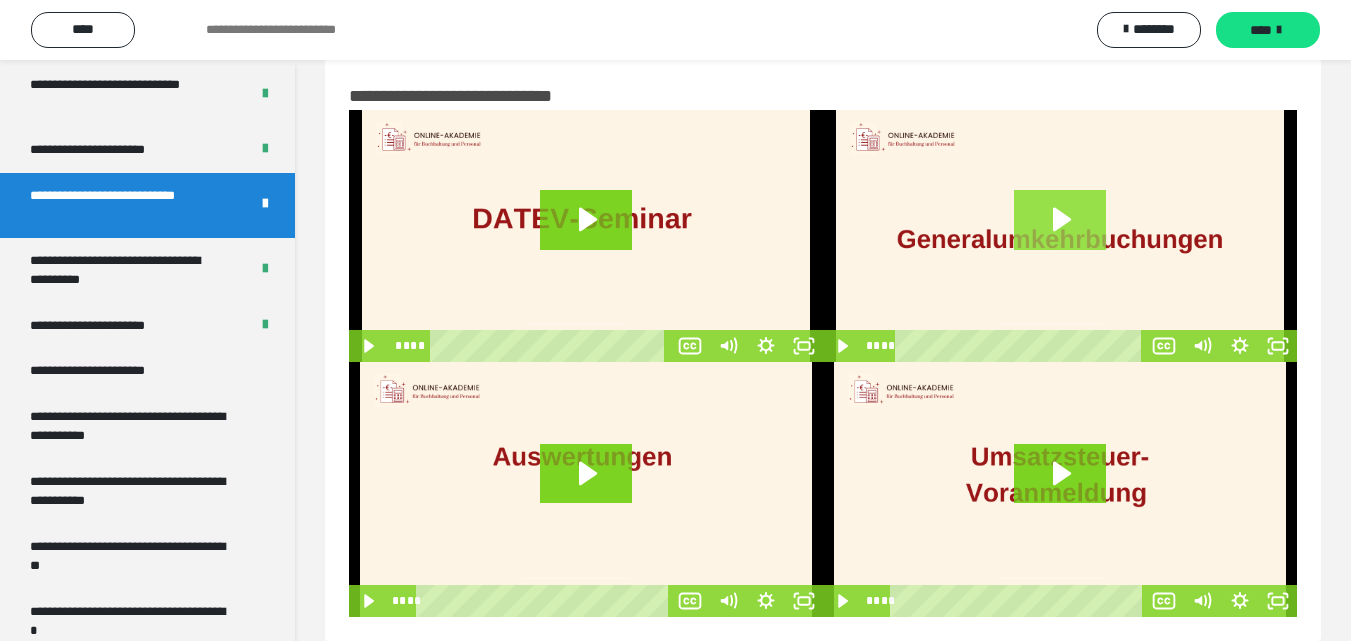 scroll, scrollTop: 61, scrollLeft: 0, axis: vertical 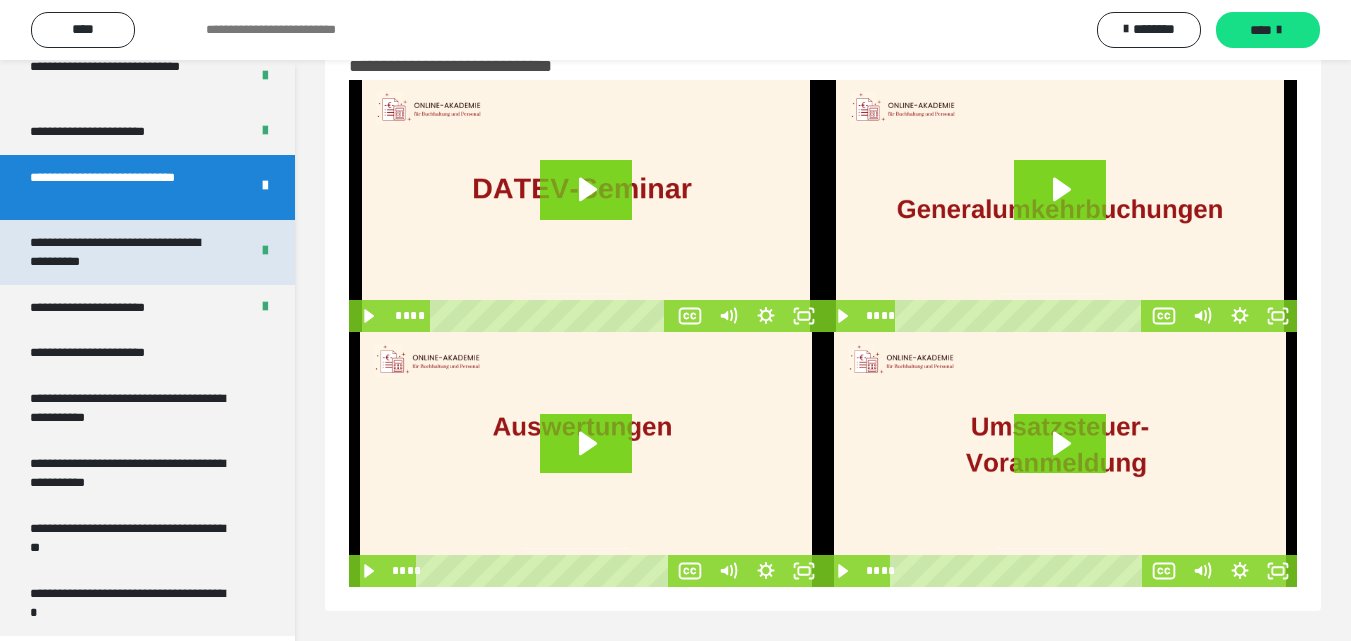 click on "**********" at bounding box center (124, 252) 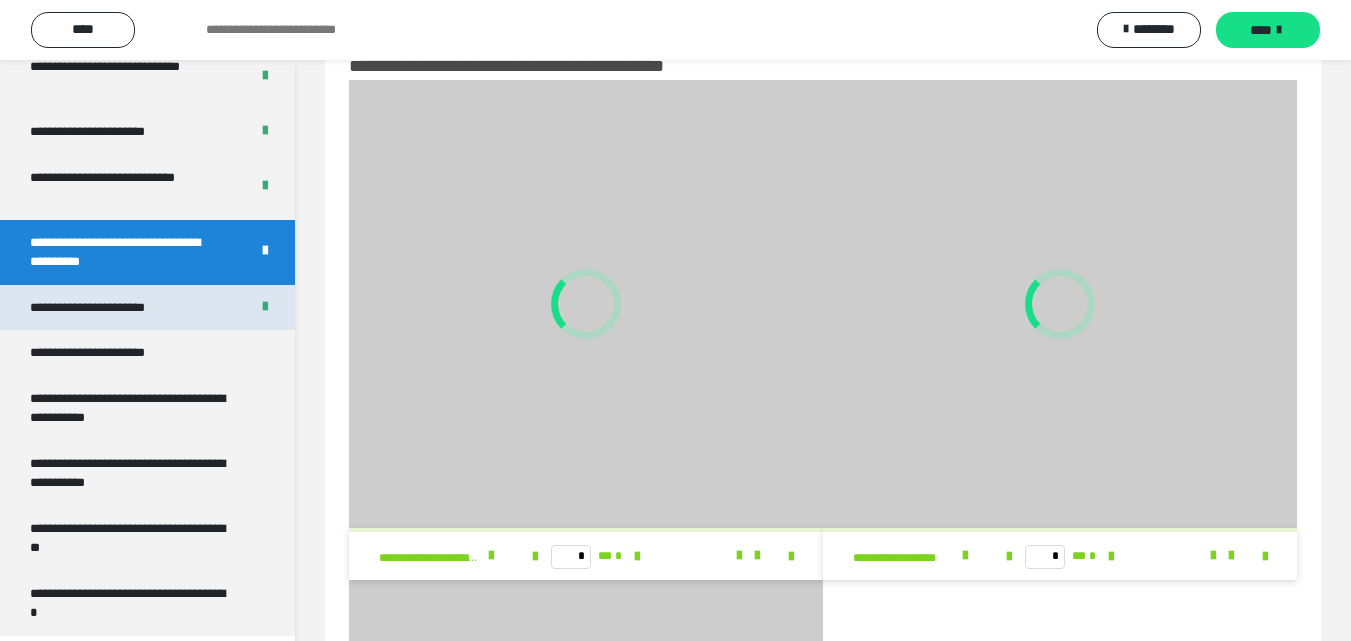 click on "**********" at bounding box center [110, 308] 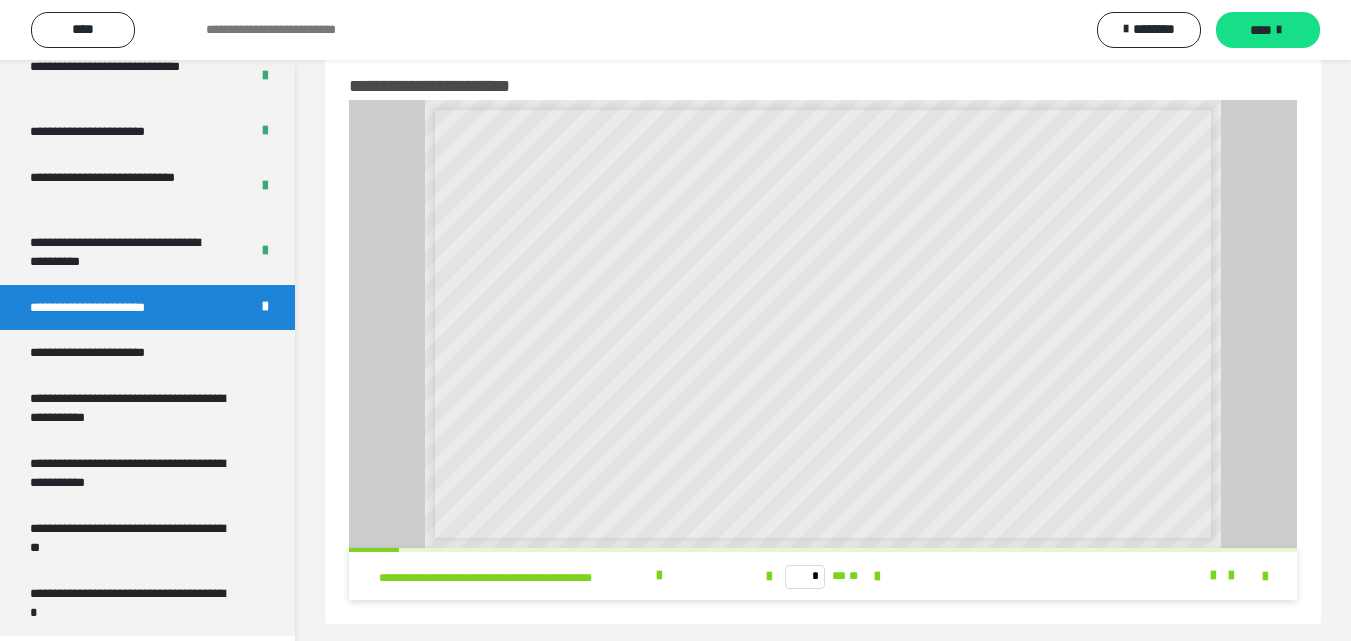 scroll, scrollTop: 60, scrollLeft: 0, axis: vertical 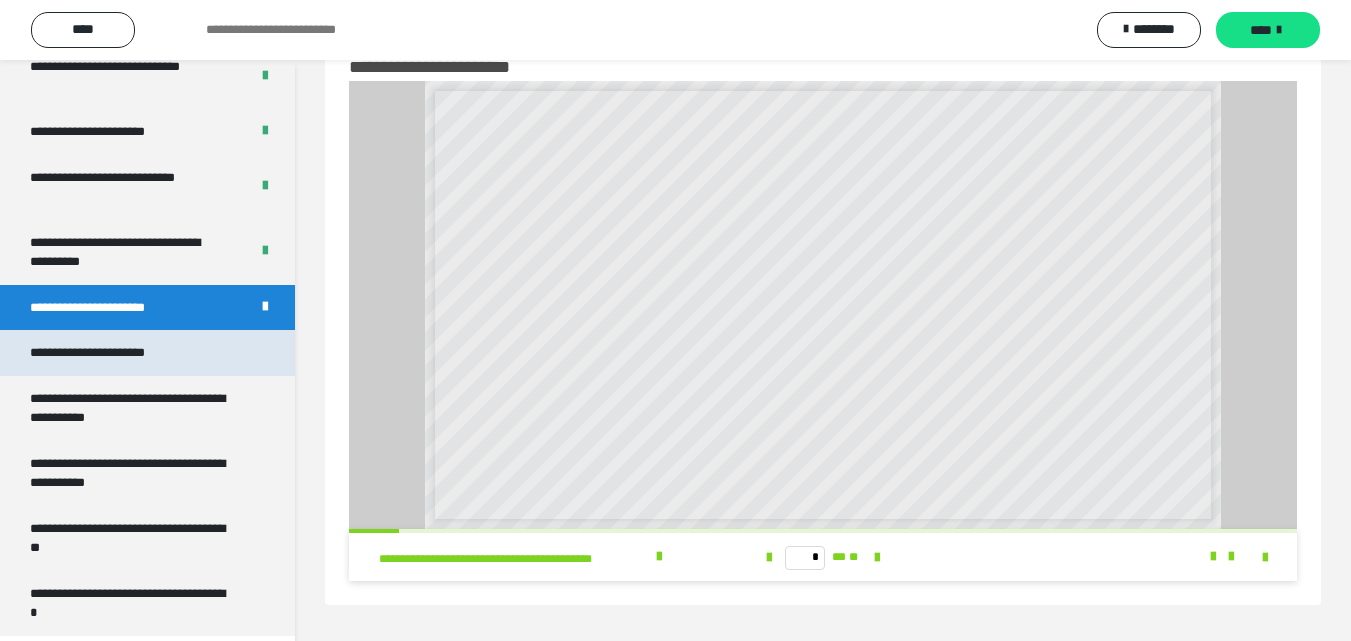click on "**********" at bounding box center (111, 353) 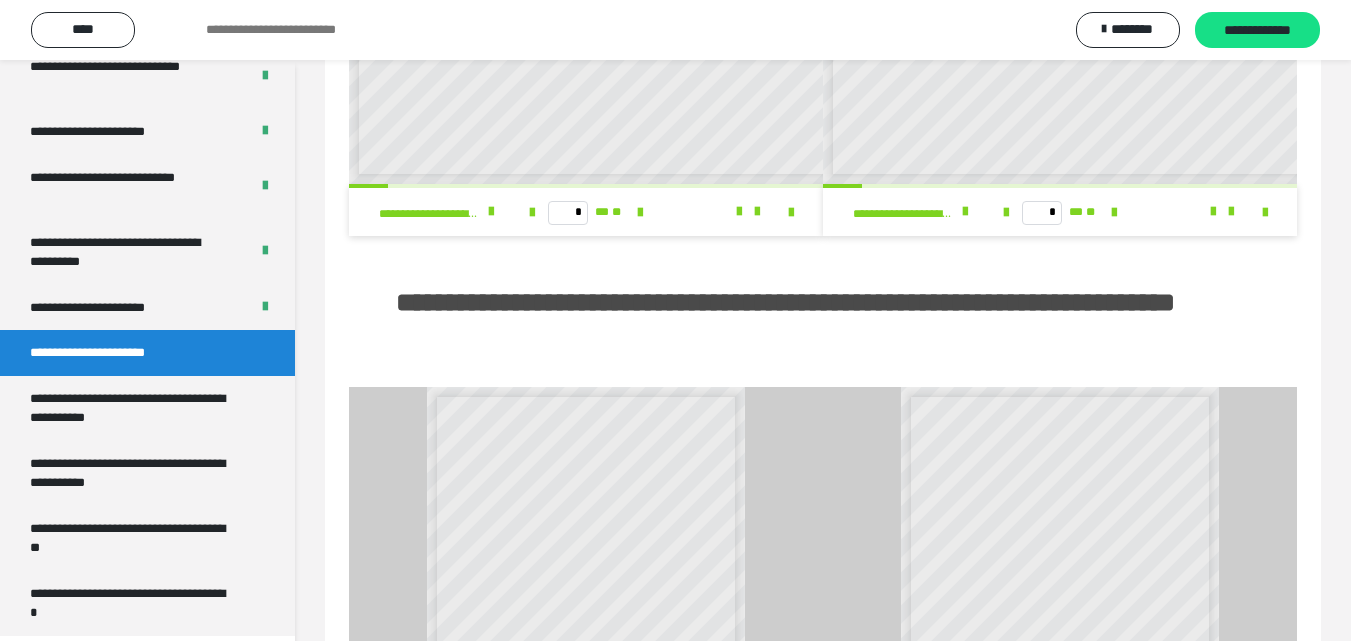 scroll, scrollTop: 0, scrollLeft: 0, axis: both 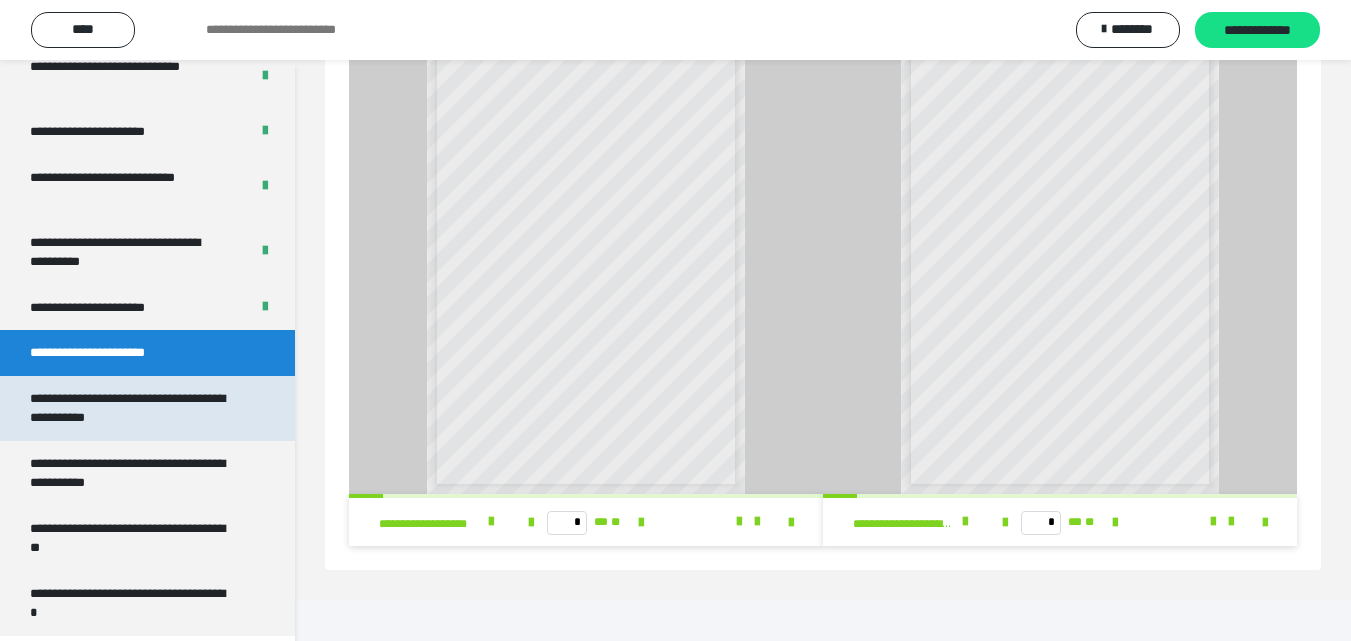 click on "**********" at bounding box center [132, 408] 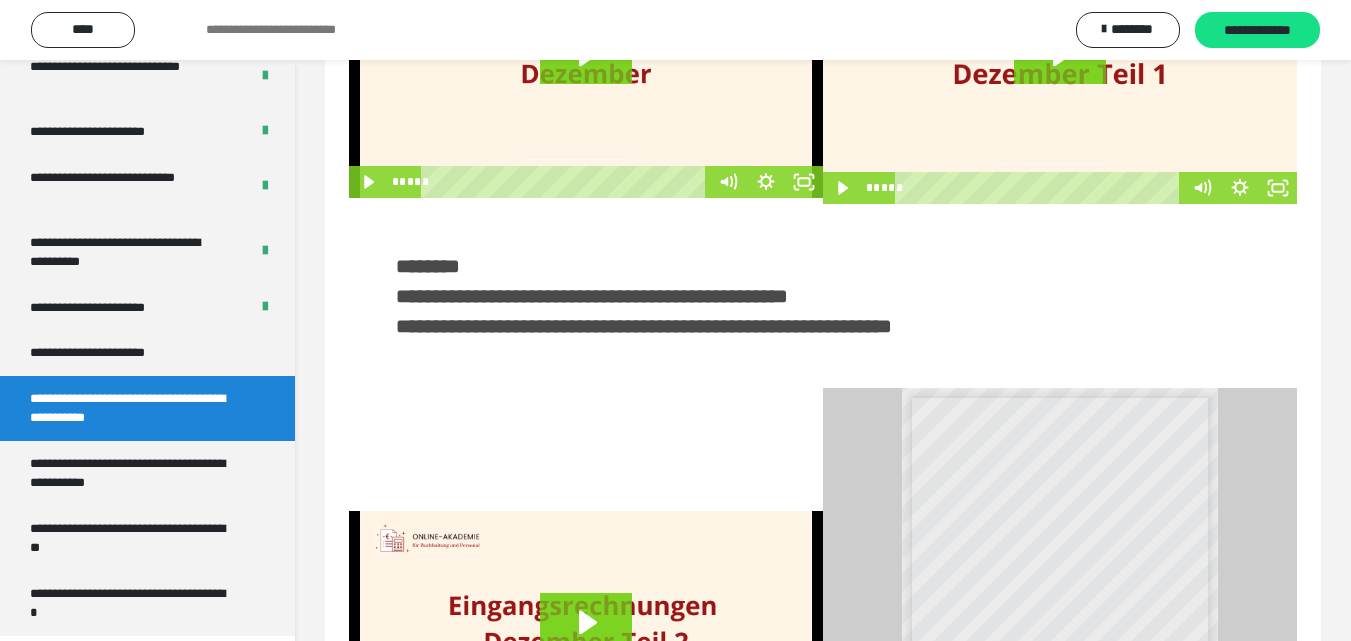 scroll, scrollTop: 0, scrollLeft: 0, axis: both 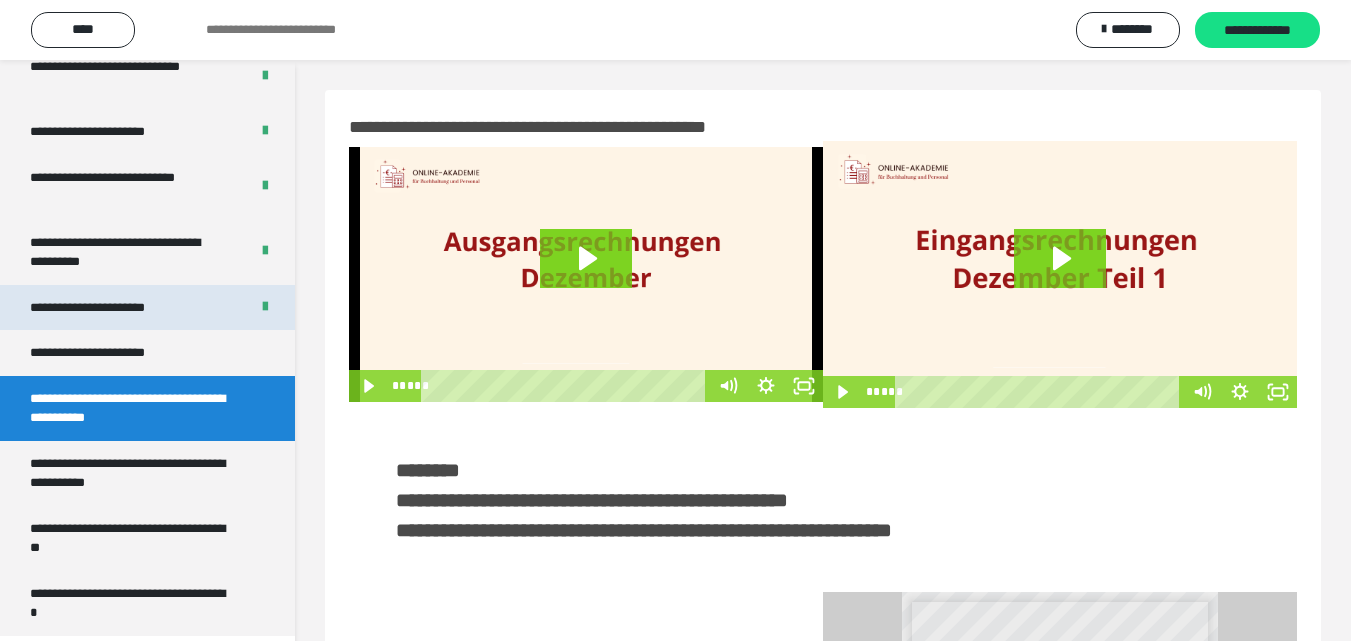 click on "**********" at bounding box center [110, 308] 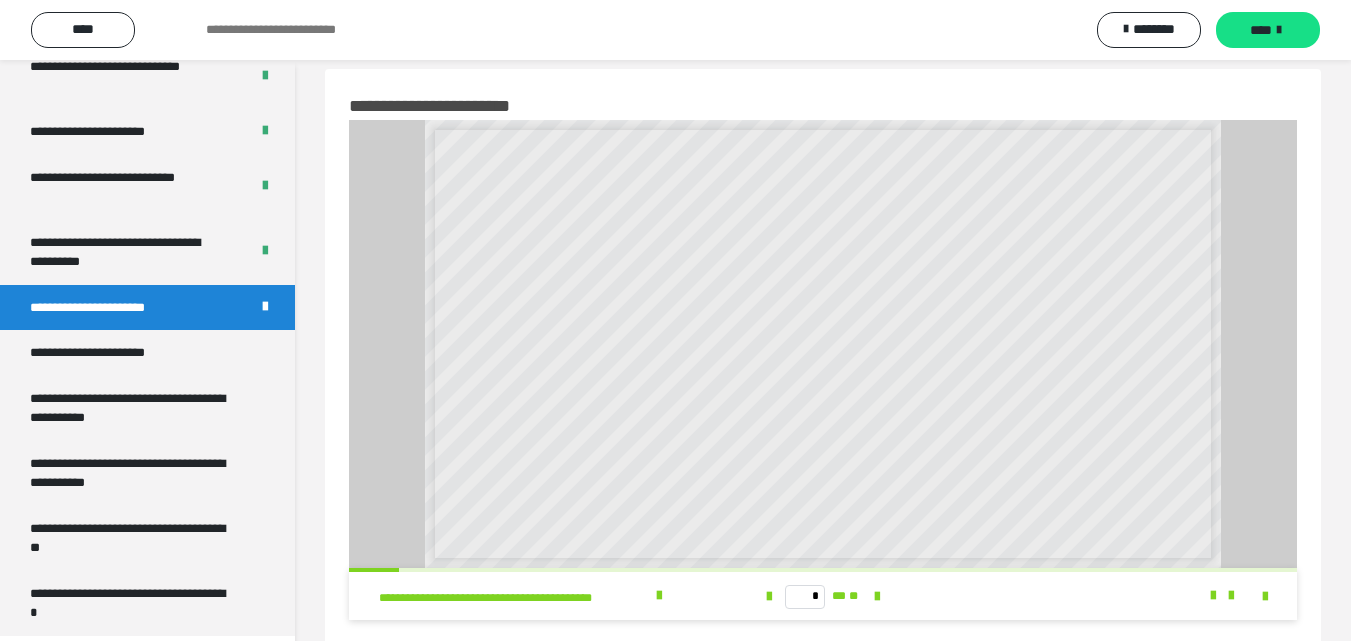 scroll, scrollTop: 0, scrollLeft: 0, axis: both 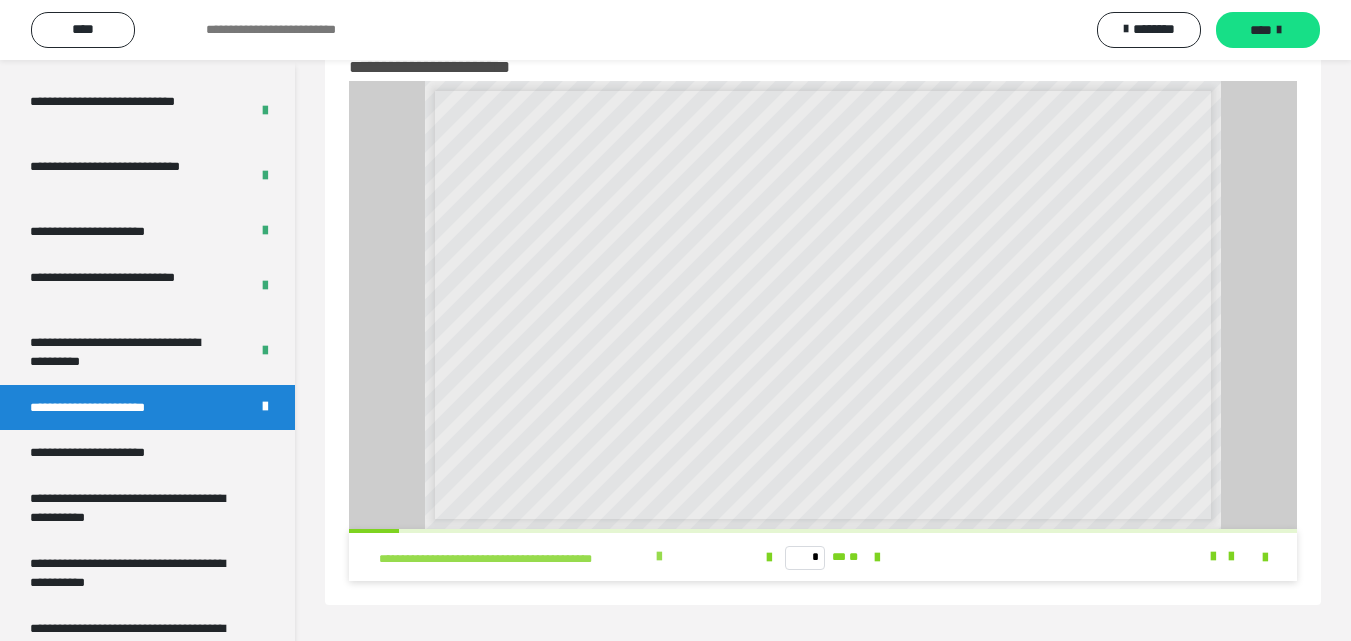 click at bounding box center (659, 557) 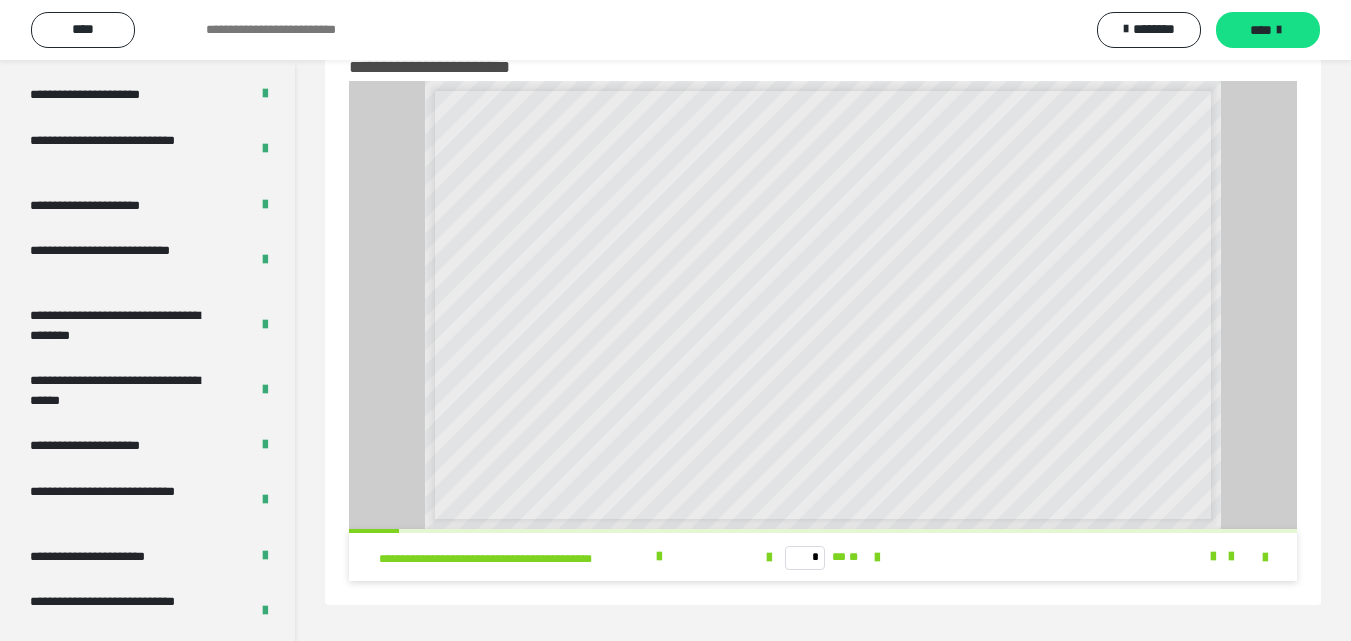 scroll, scrollTop: 3825, scrollLeft: 0, axis: vertical 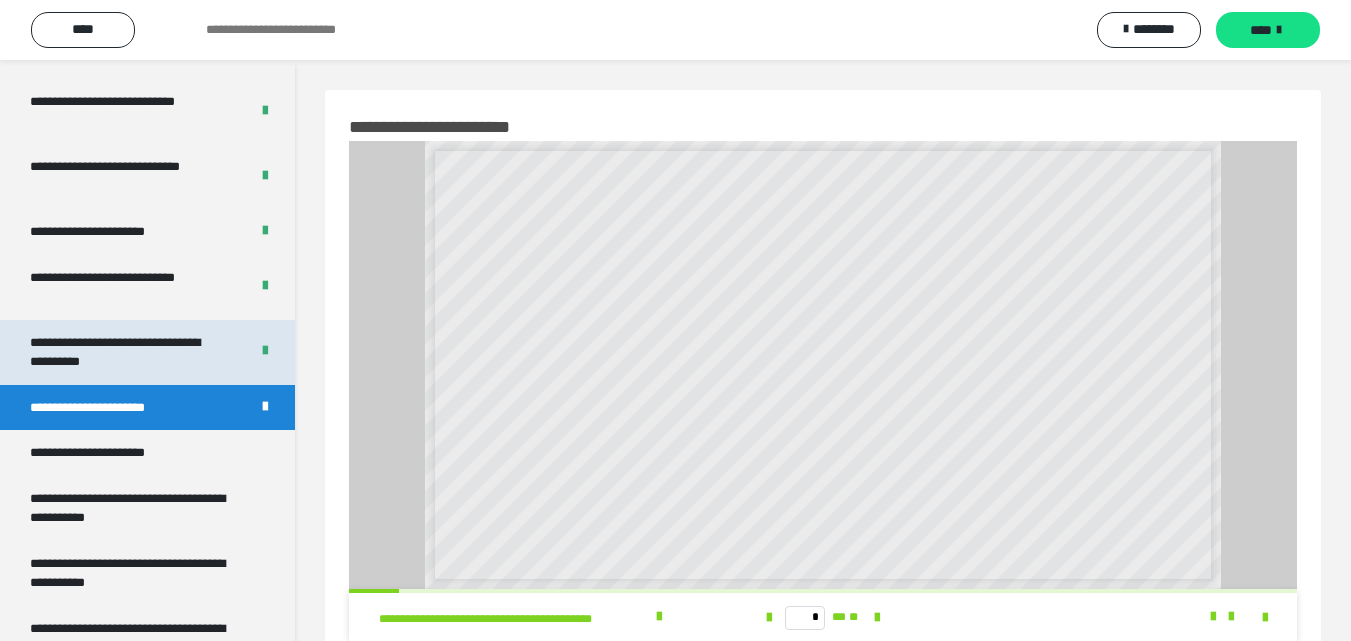click on "**********" at bounding box center (124, 352) 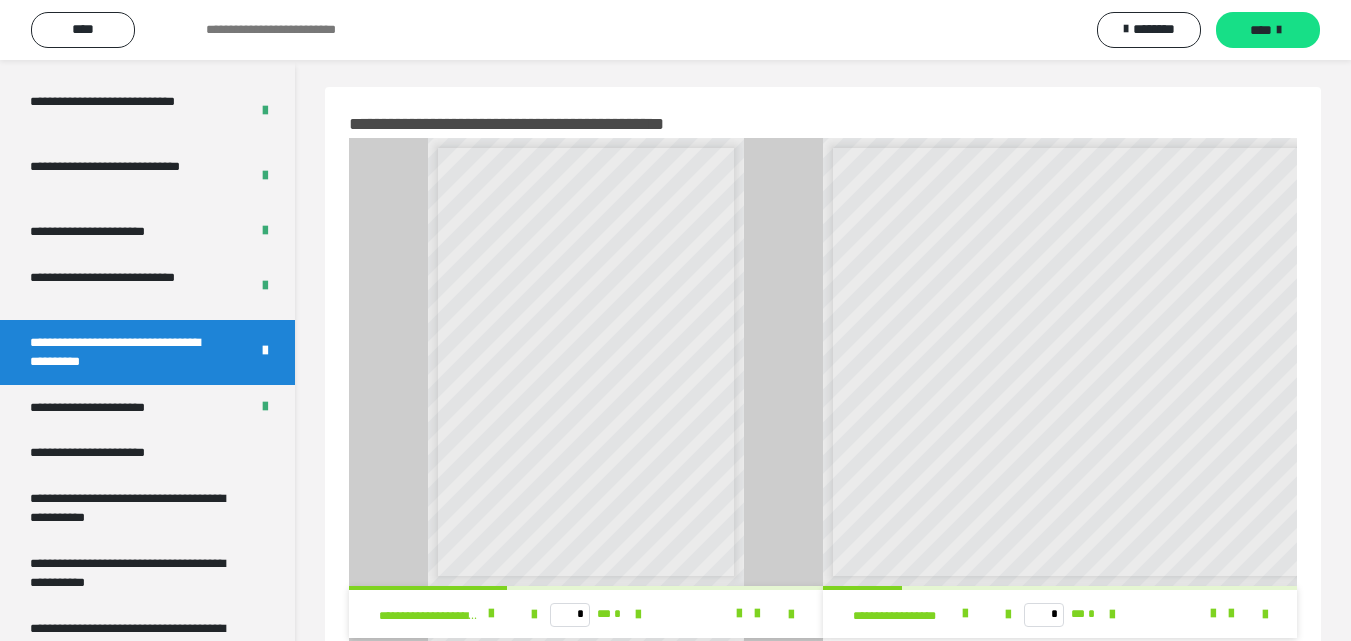 scroll, scrollTop: 0, scrollLeft: 0, axis: both 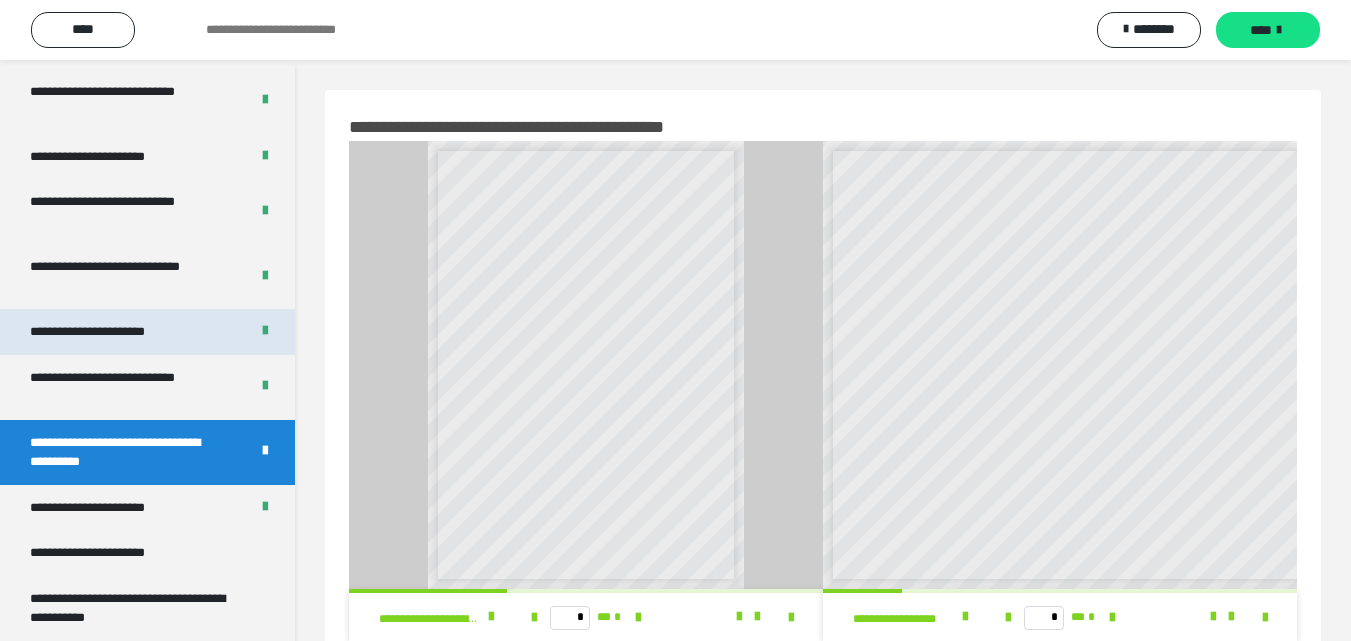 click on "**********" at bounding box center (109, 332) 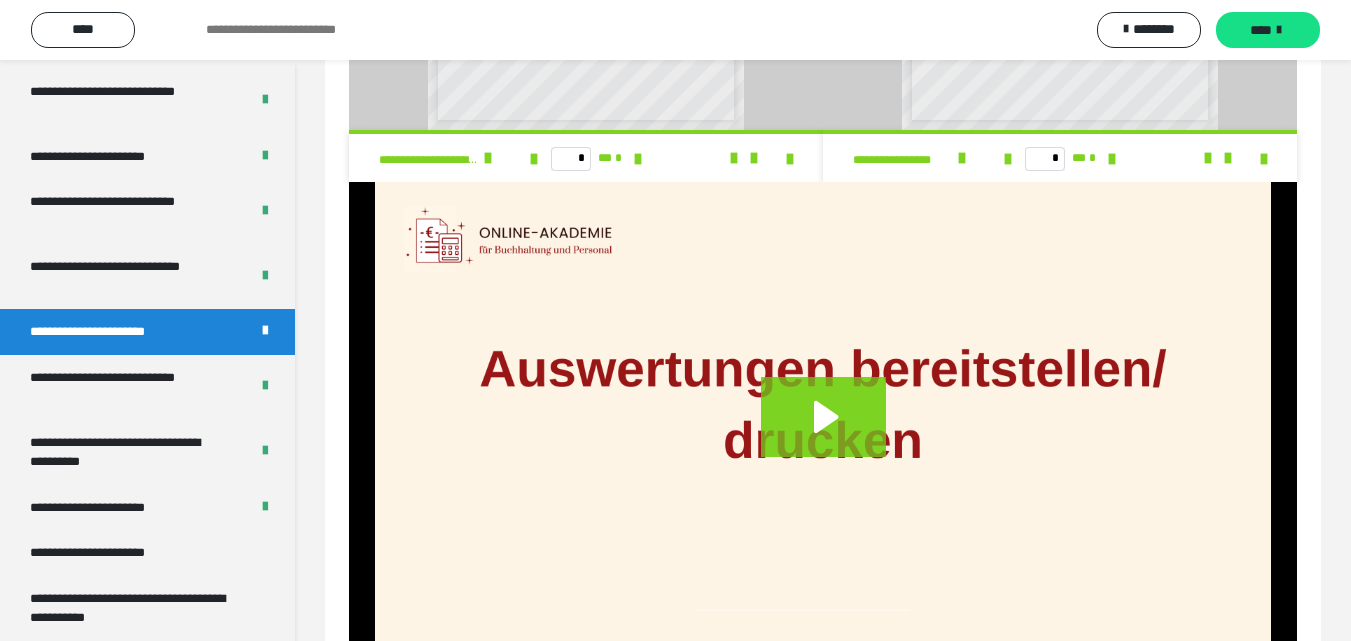 scroll, scrollTop: 1473, scrollLeft: 0, axis: vertical 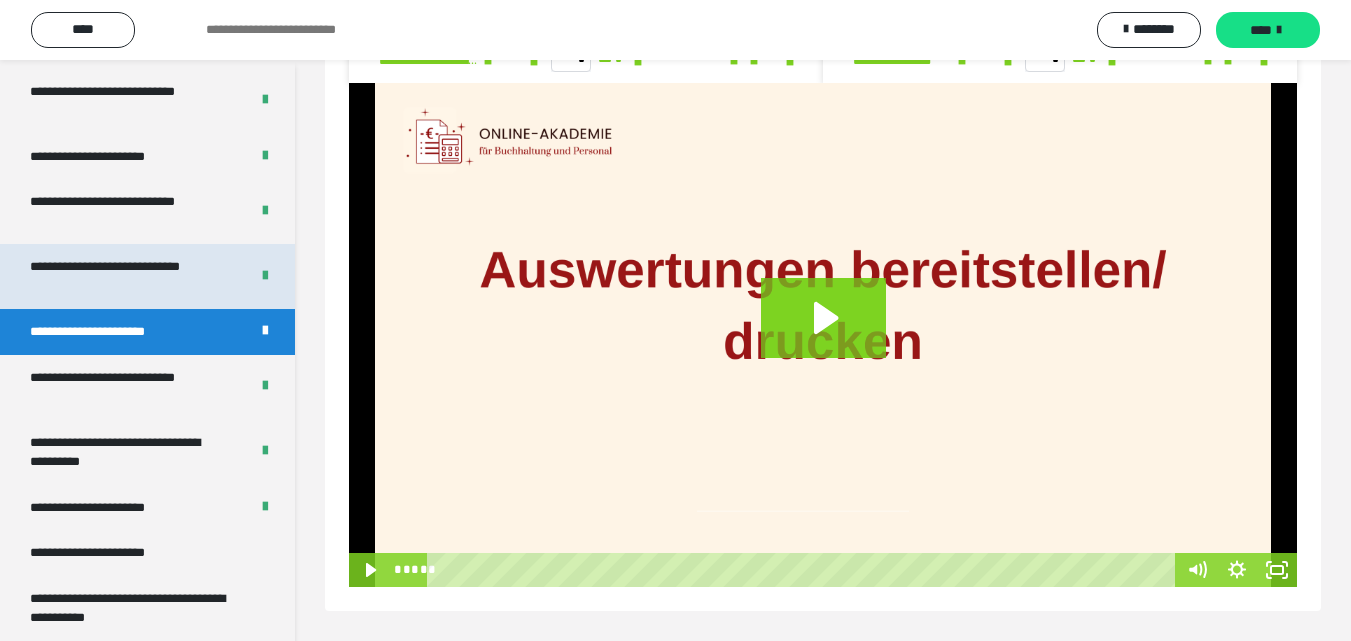 click on "**********" at bounding box center [124, 276] 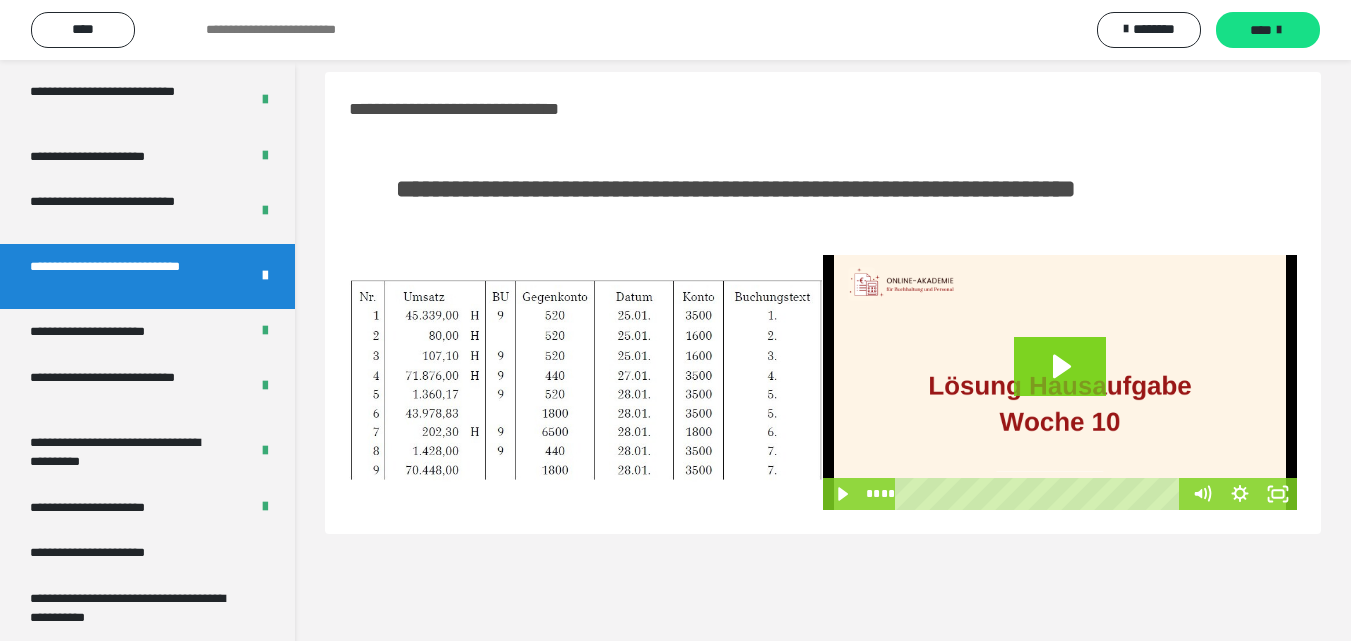 scroll, scrollTop: 0, scrollLeft: 0, axis: both 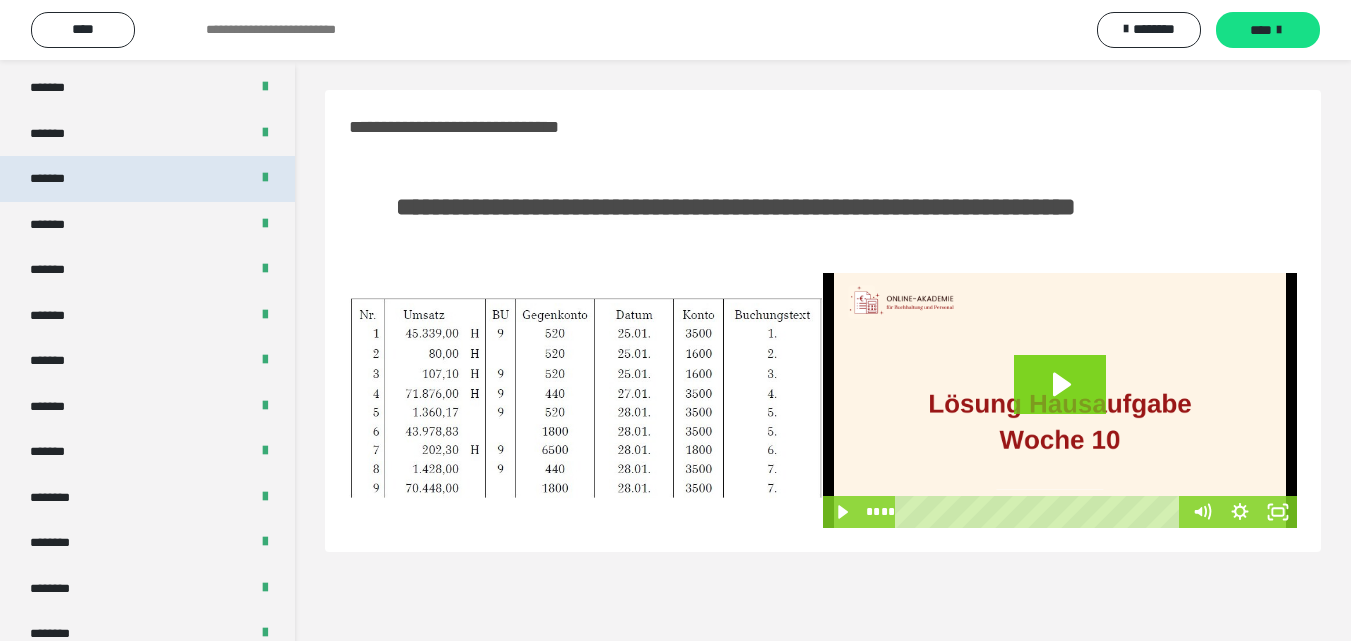click on "*******" at bounding box center (58, 179) 